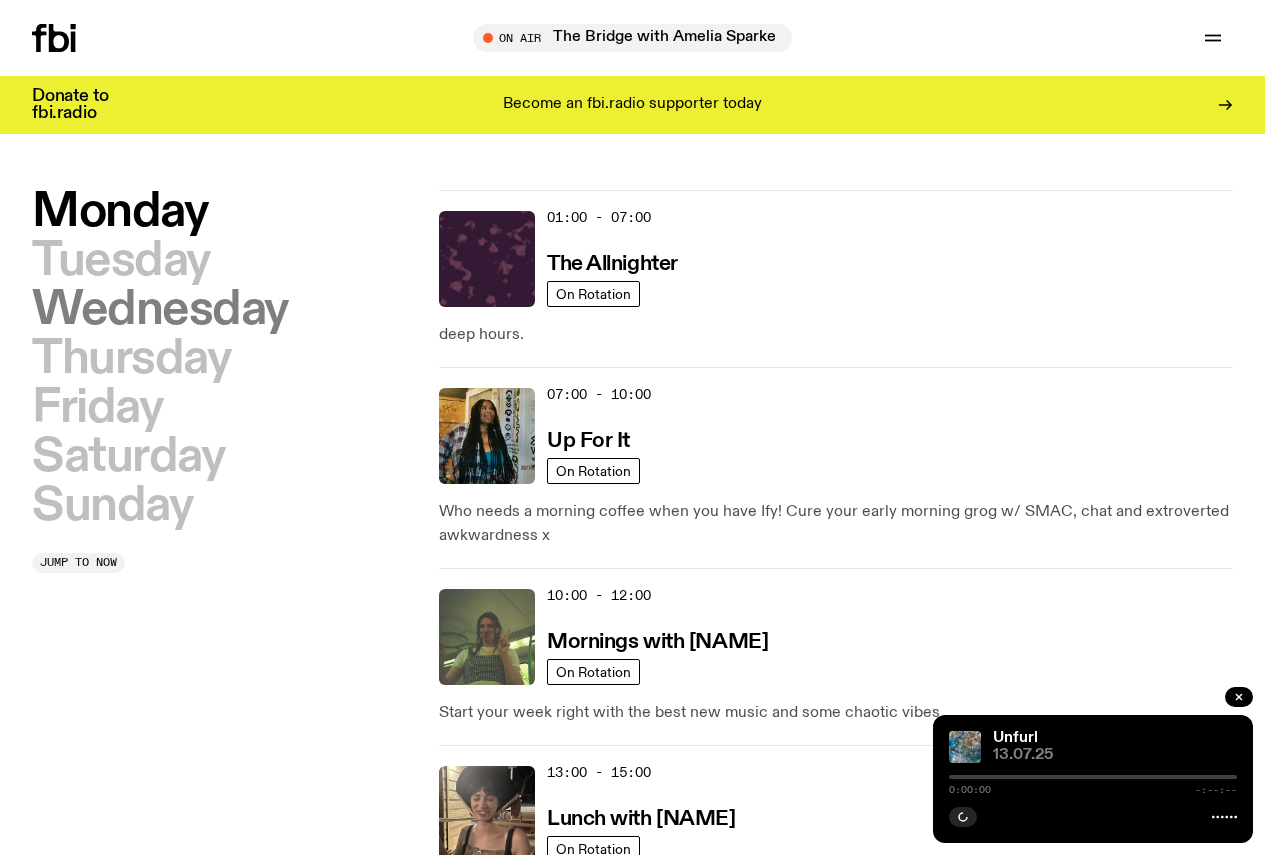 scroll, scrollTop: 0, scrollLeft: 0, axis: both 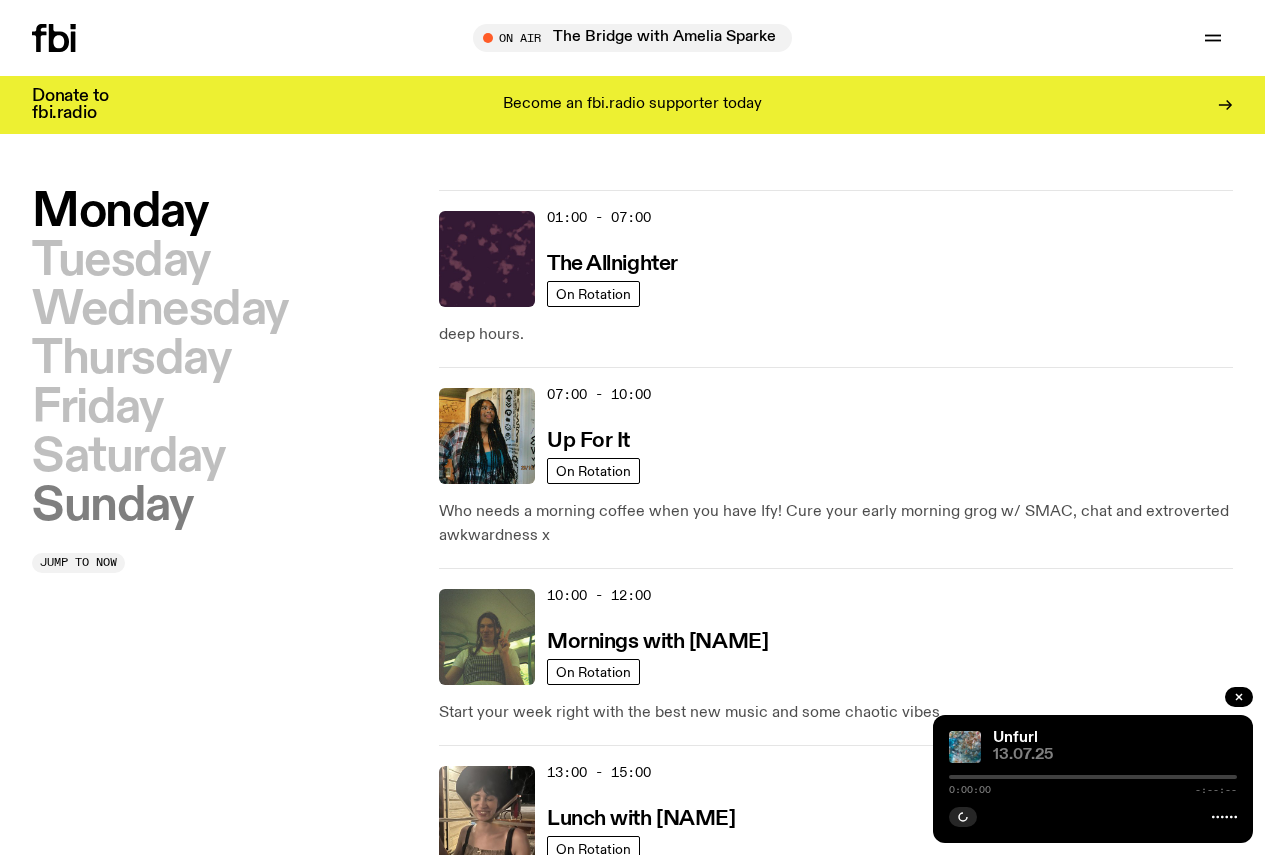 click on "Sunday" at bounding box center [112, 506] 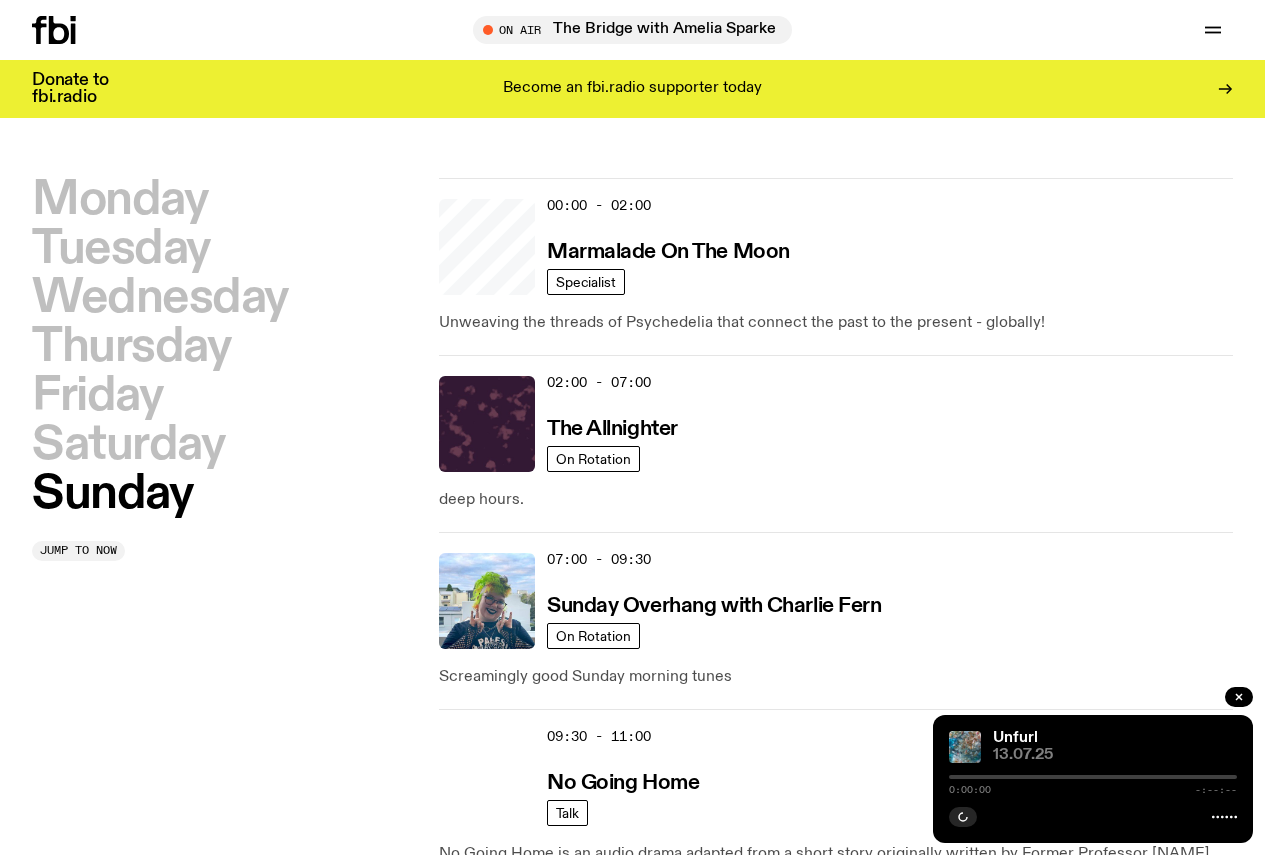 scroll, scrollTop: 56, scrollLeft: 0, axis: vertical 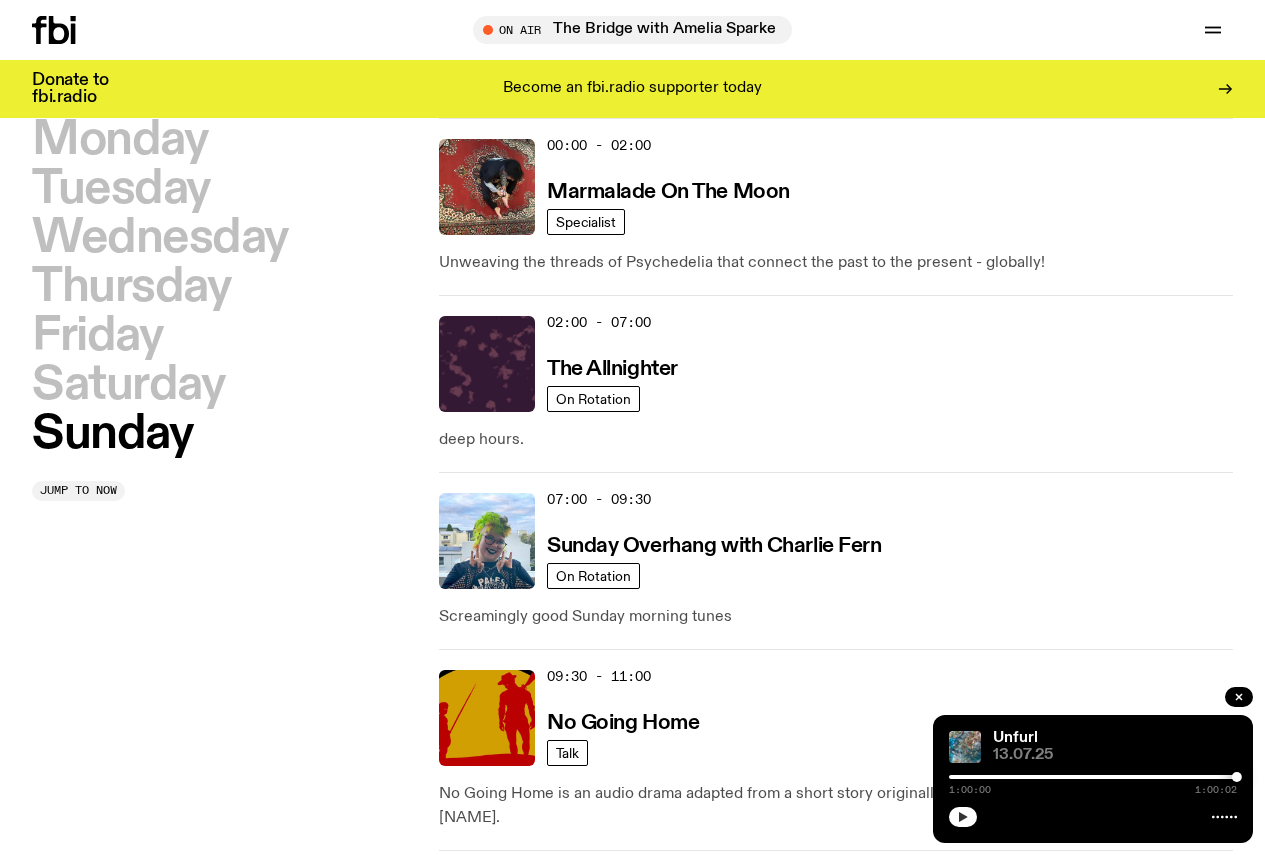 click 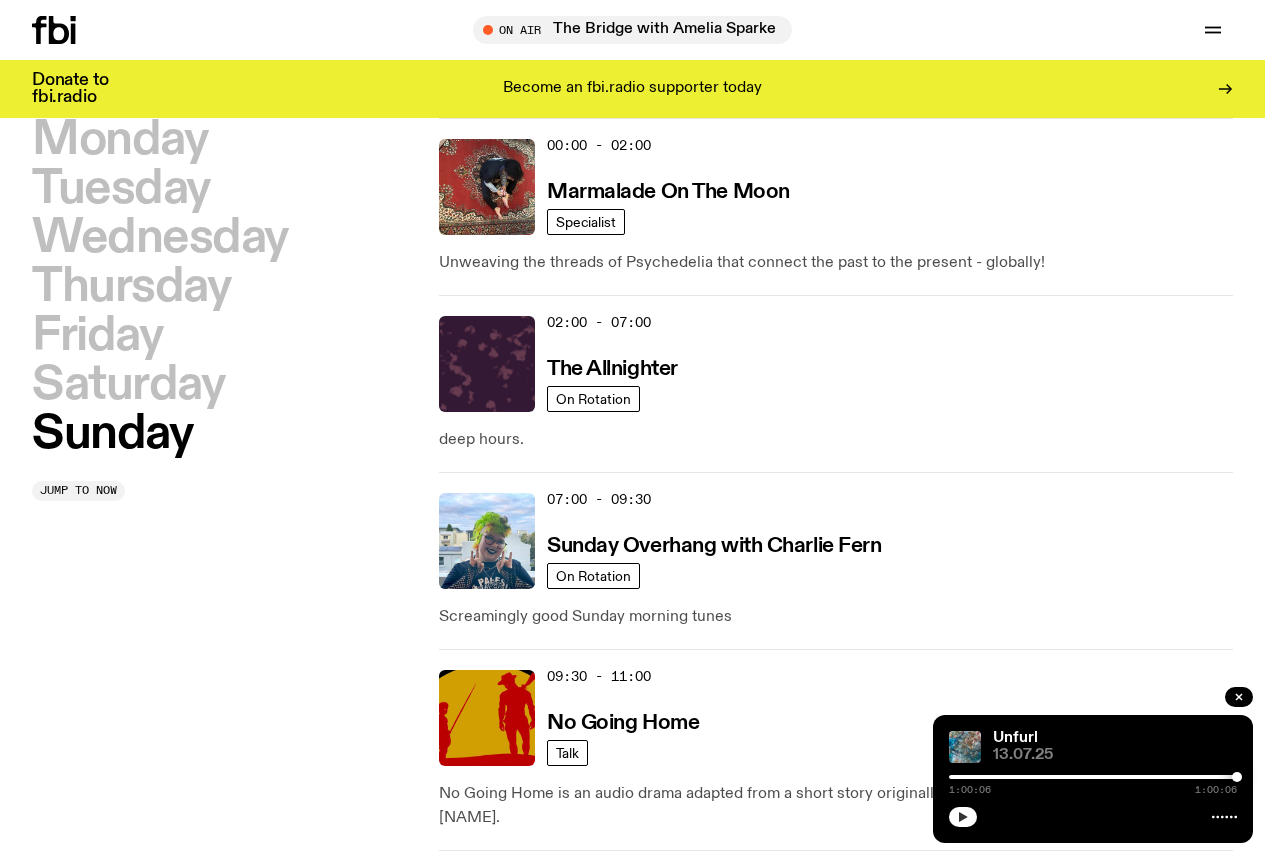 click at bounding box center [1093, 777] 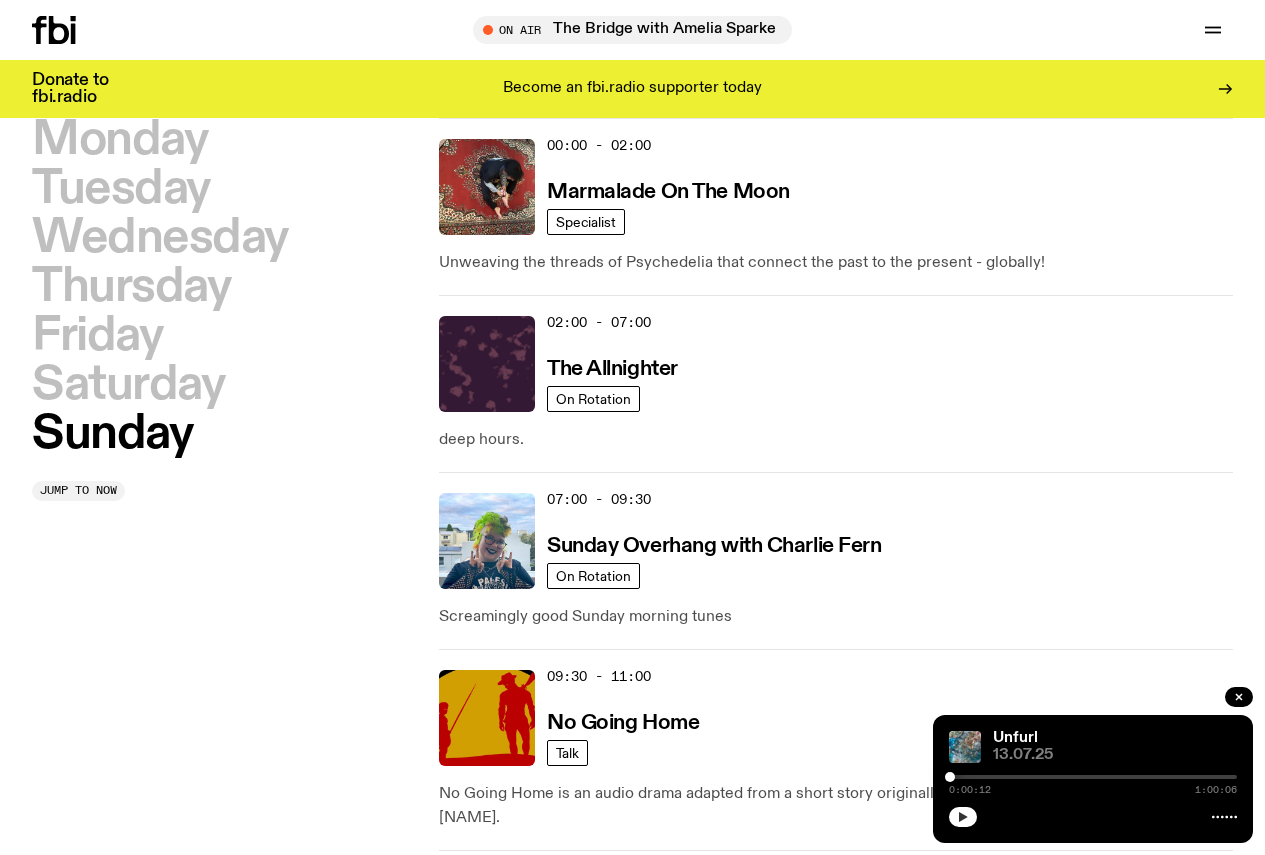 click 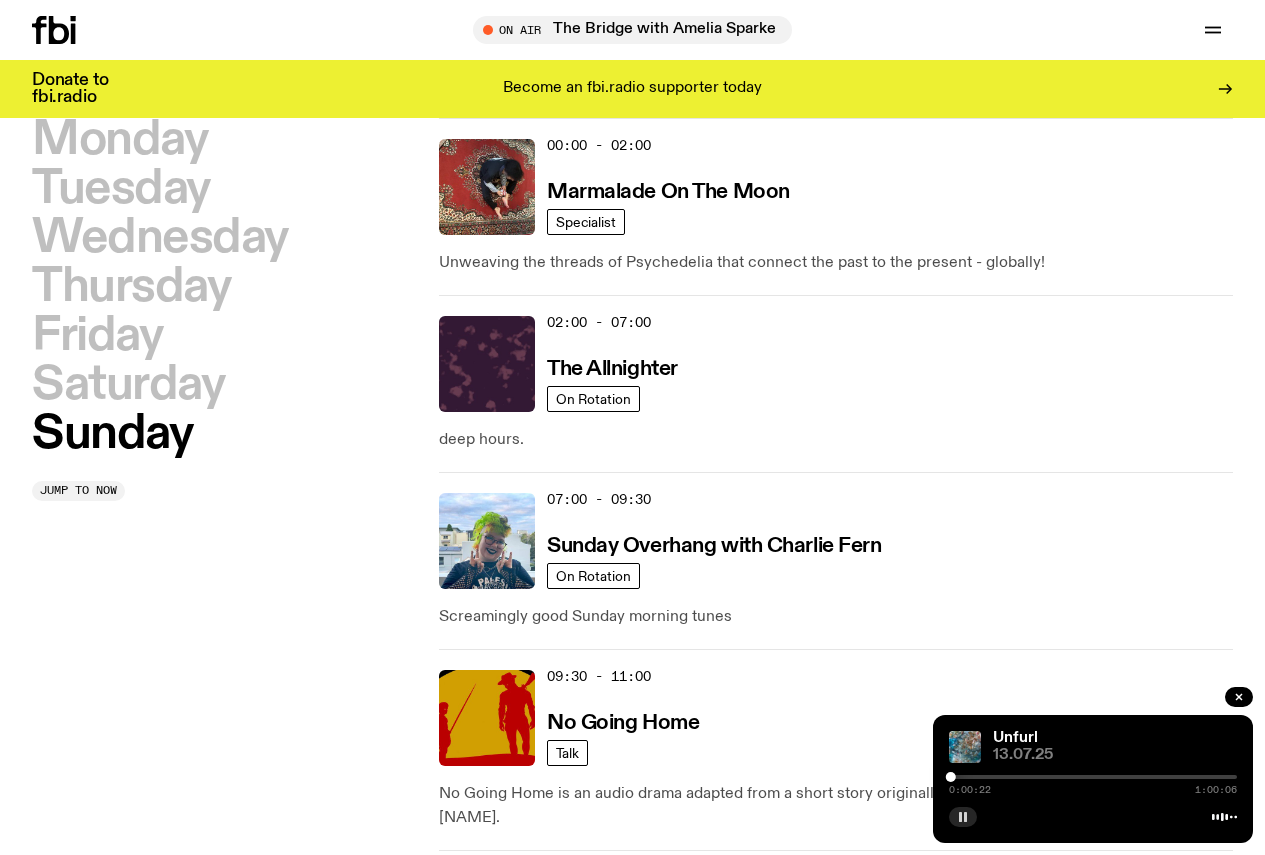 click 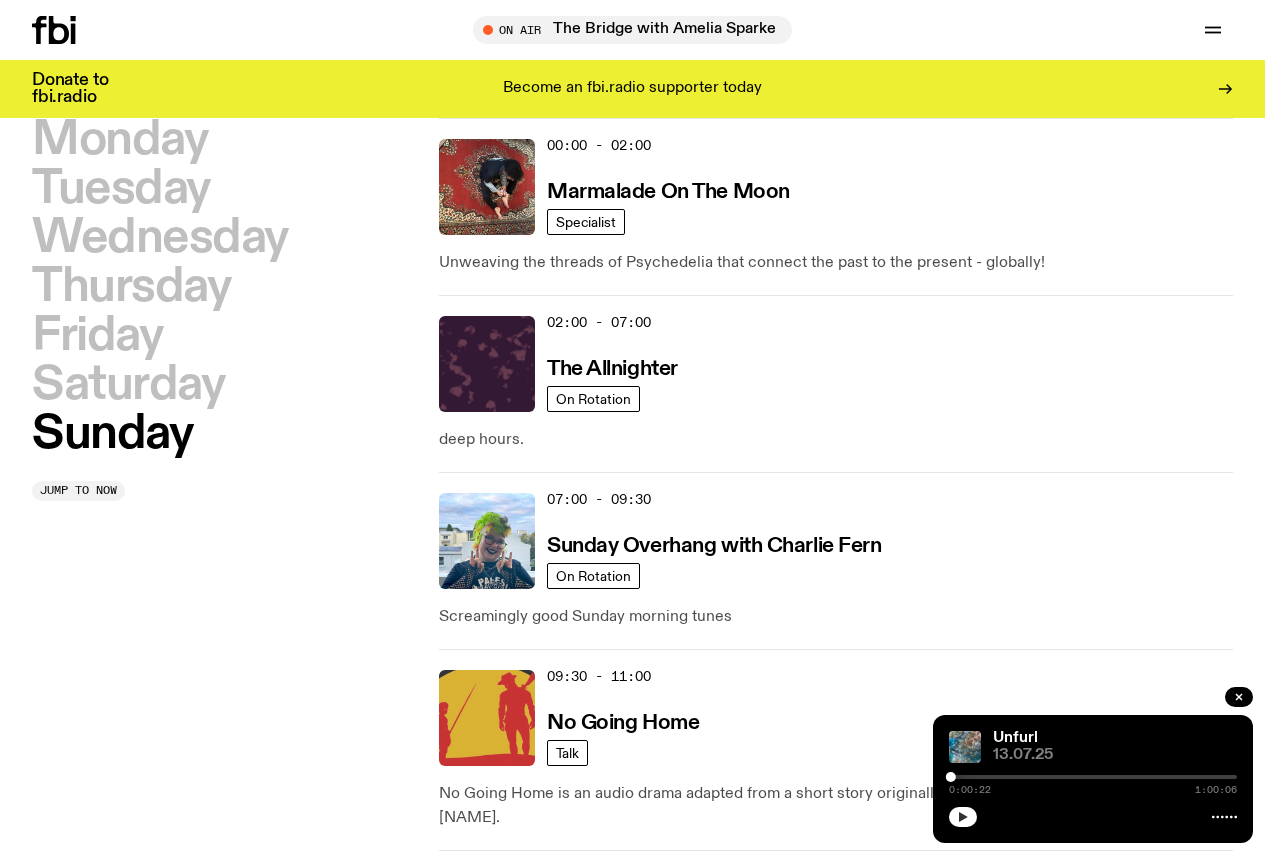 click 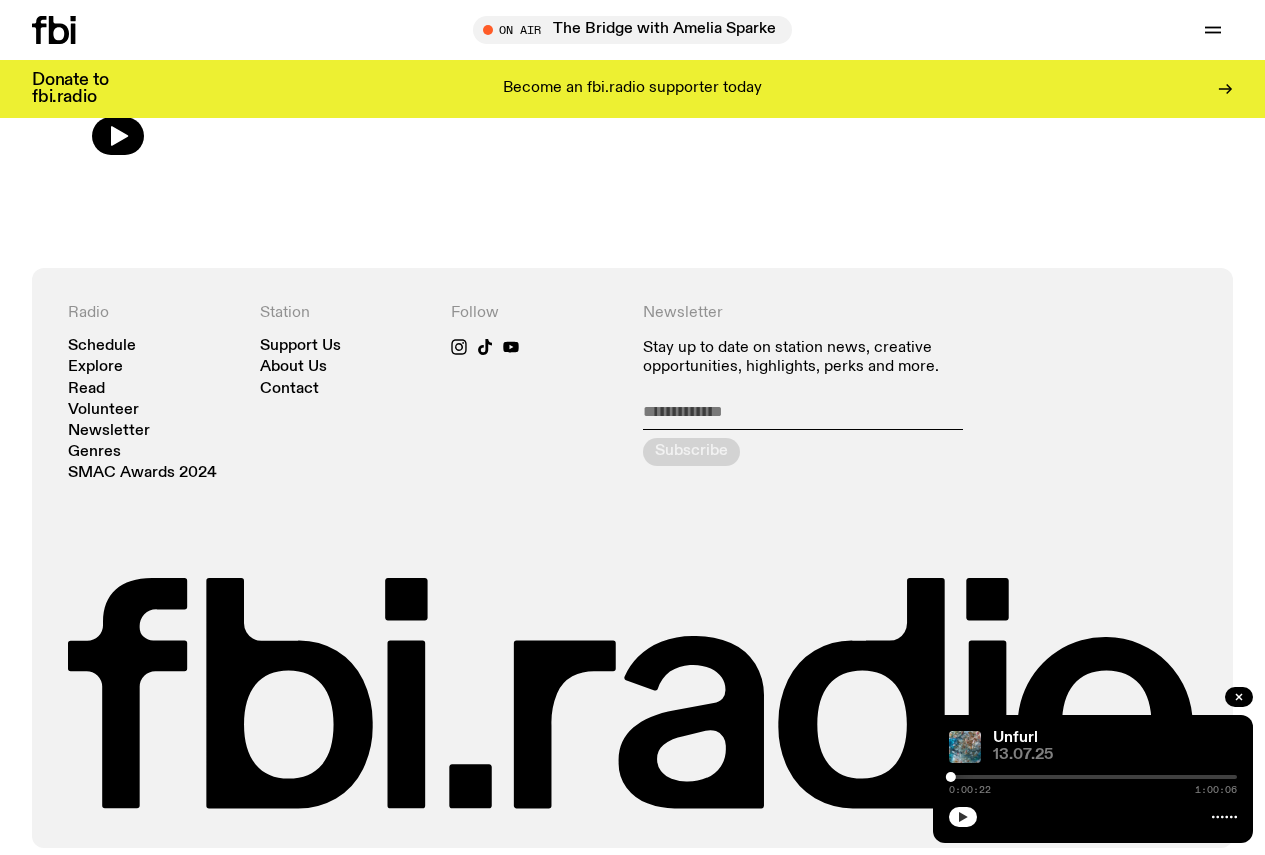 scroll, scrollTop: 694, scrollLeft: 0, axis: vertical 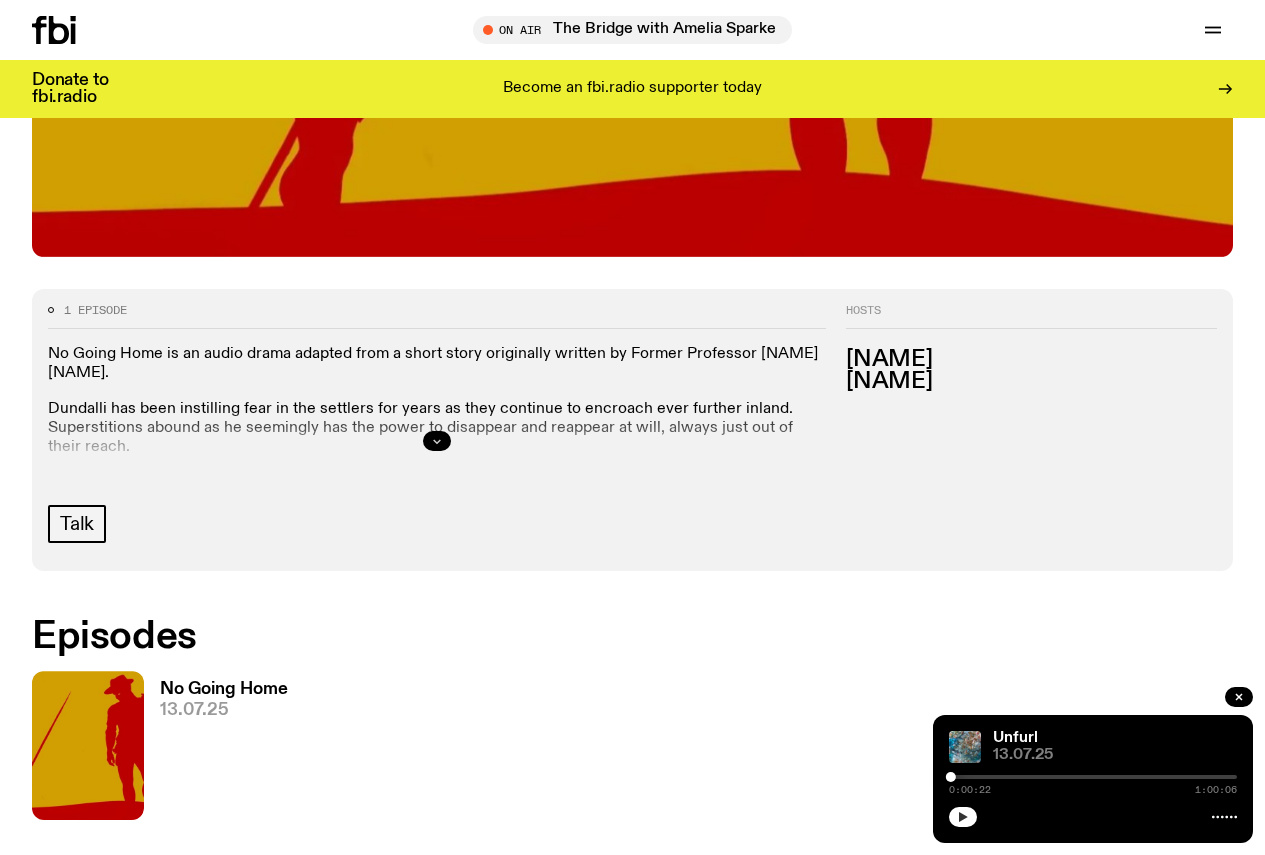 click at bounding box center (437, 441) 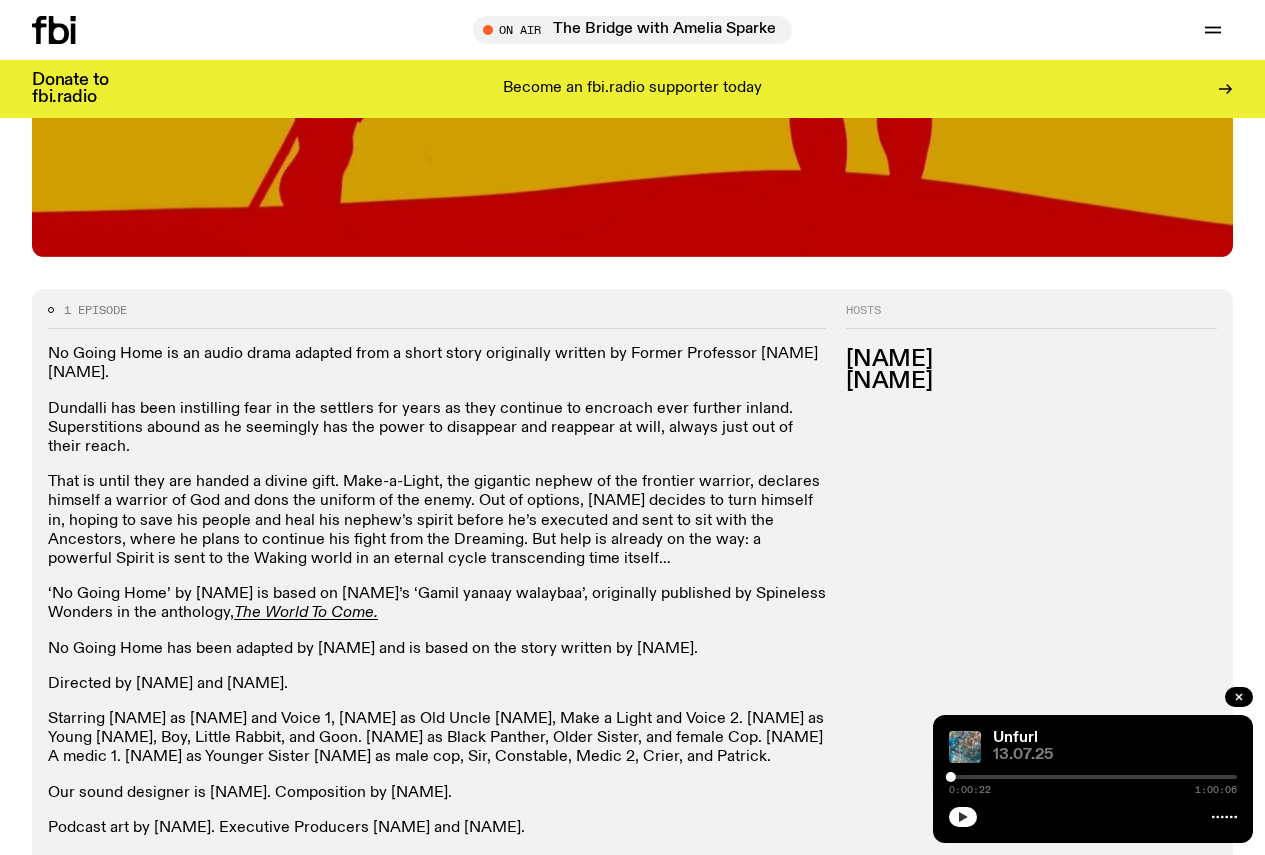 drag, startPoint x: 87, startPoint y: 380, endPoint x: 621, endPoint y: 489, distance: 545.011 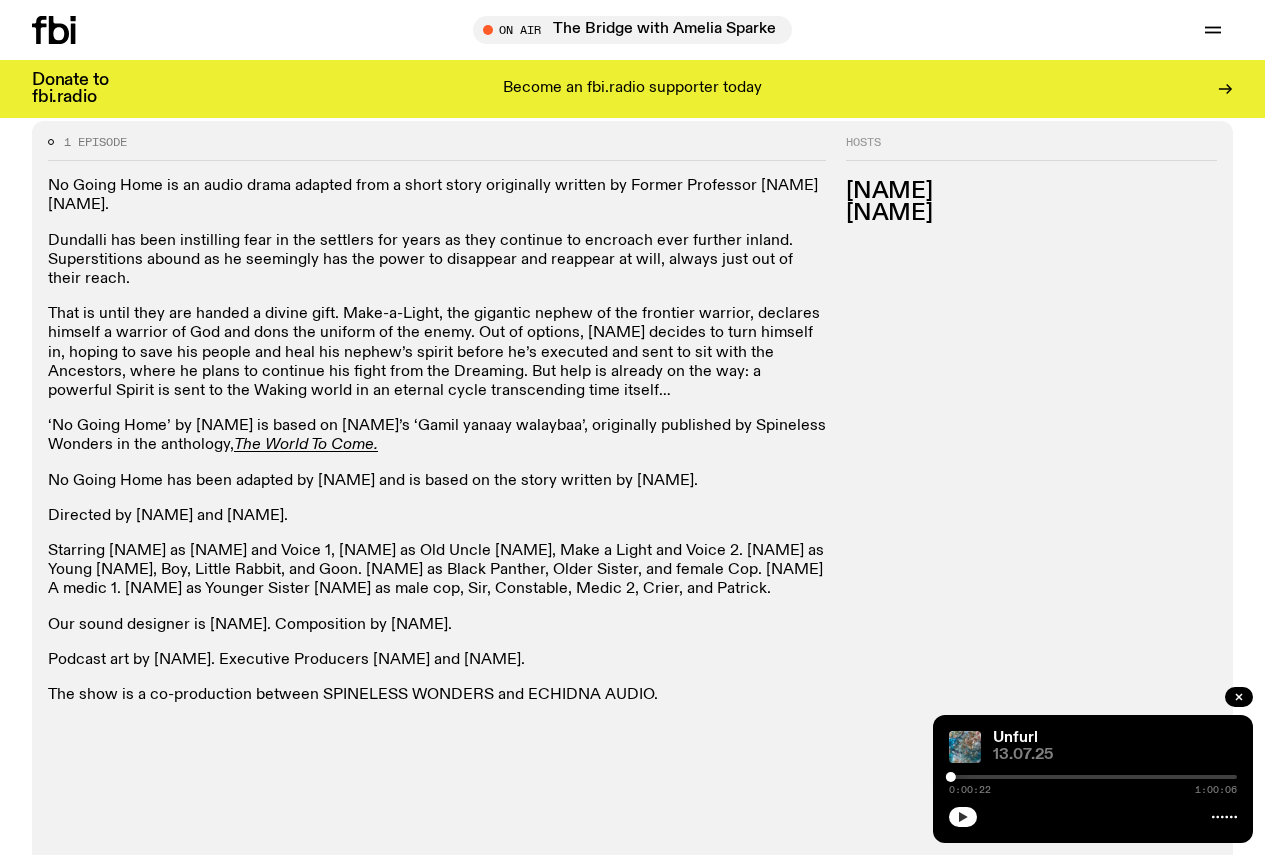 scroll, scrollTop: 1094, scrollLeft: 0, axis: vertical 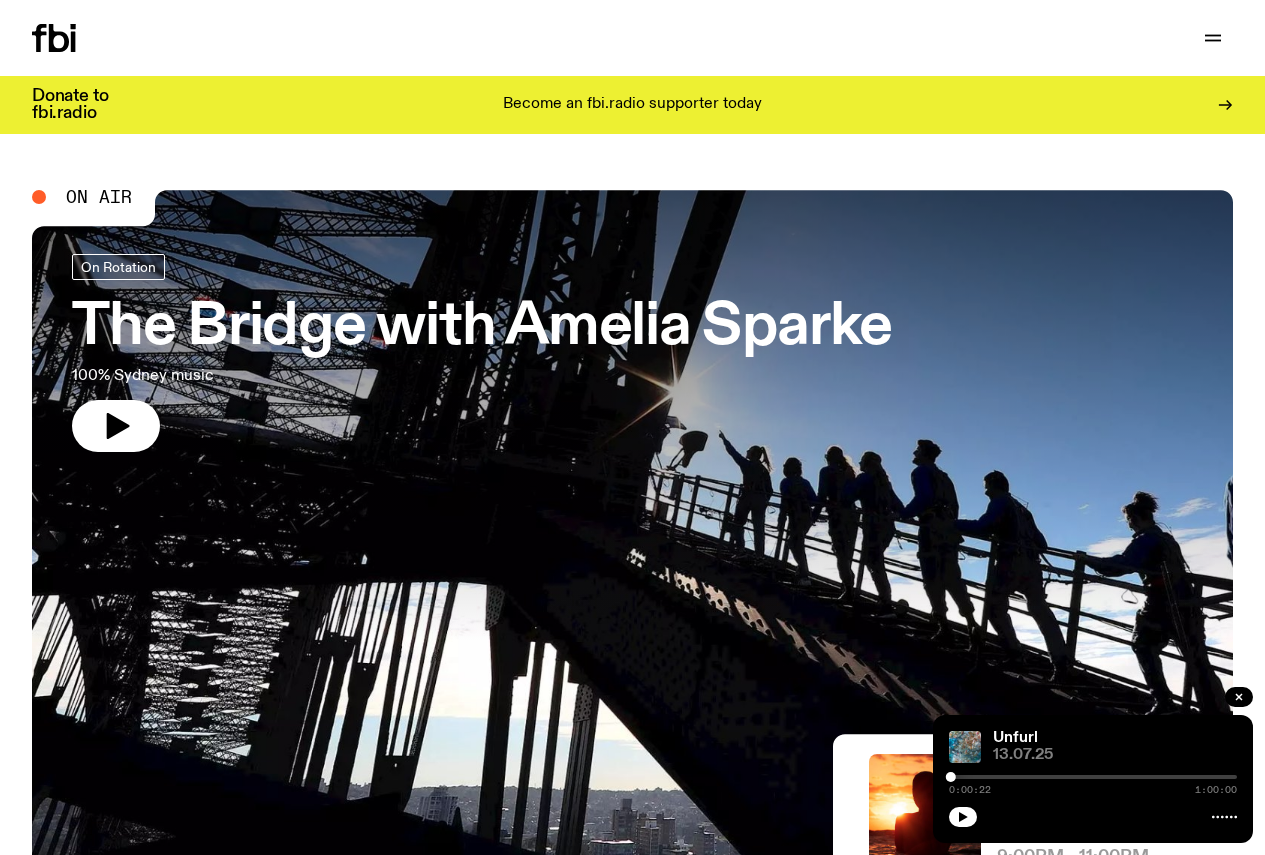 click on "Read" at bounding box center (0, 0) 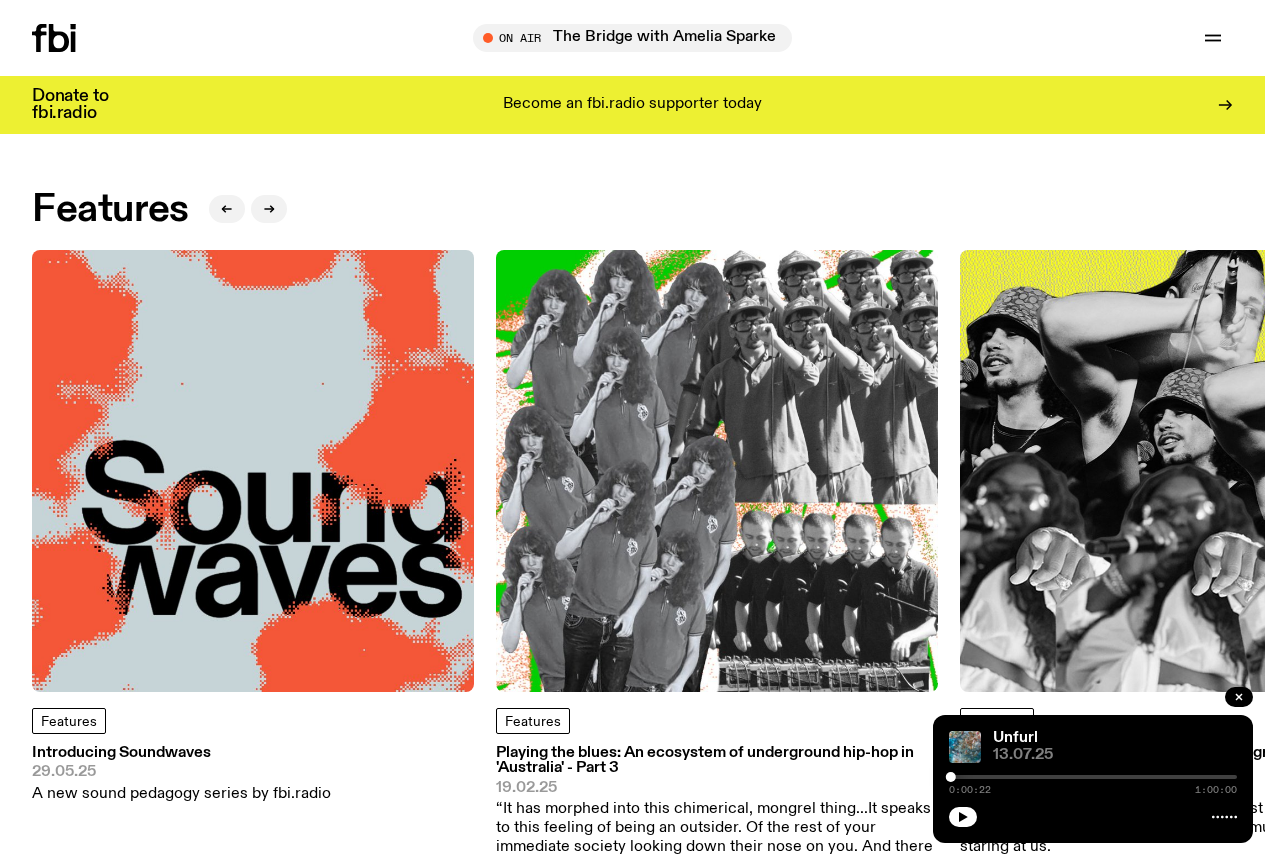 click on "Explore" at bounding box center (0, 0) 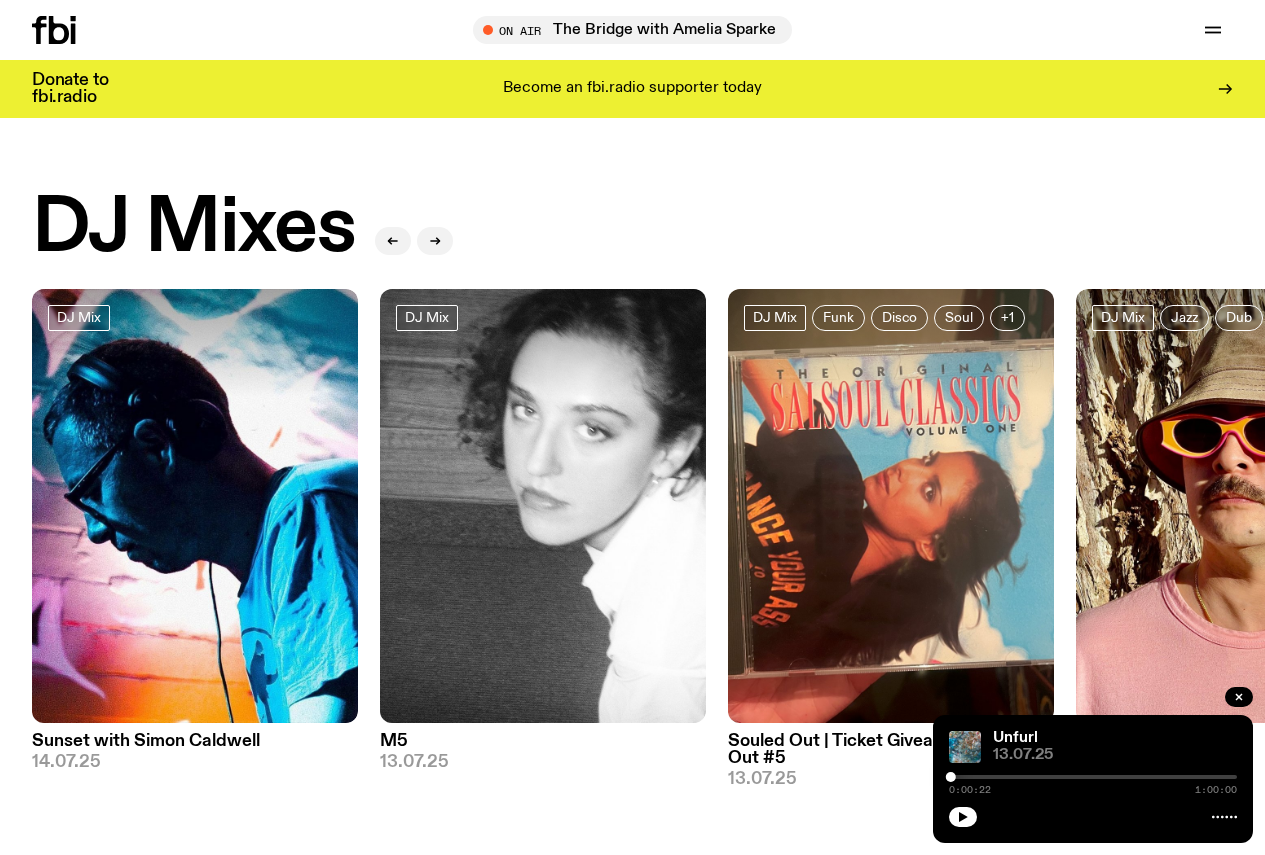 scroll, scrollTop: 100, scrollLeft: 0, axis: vertical 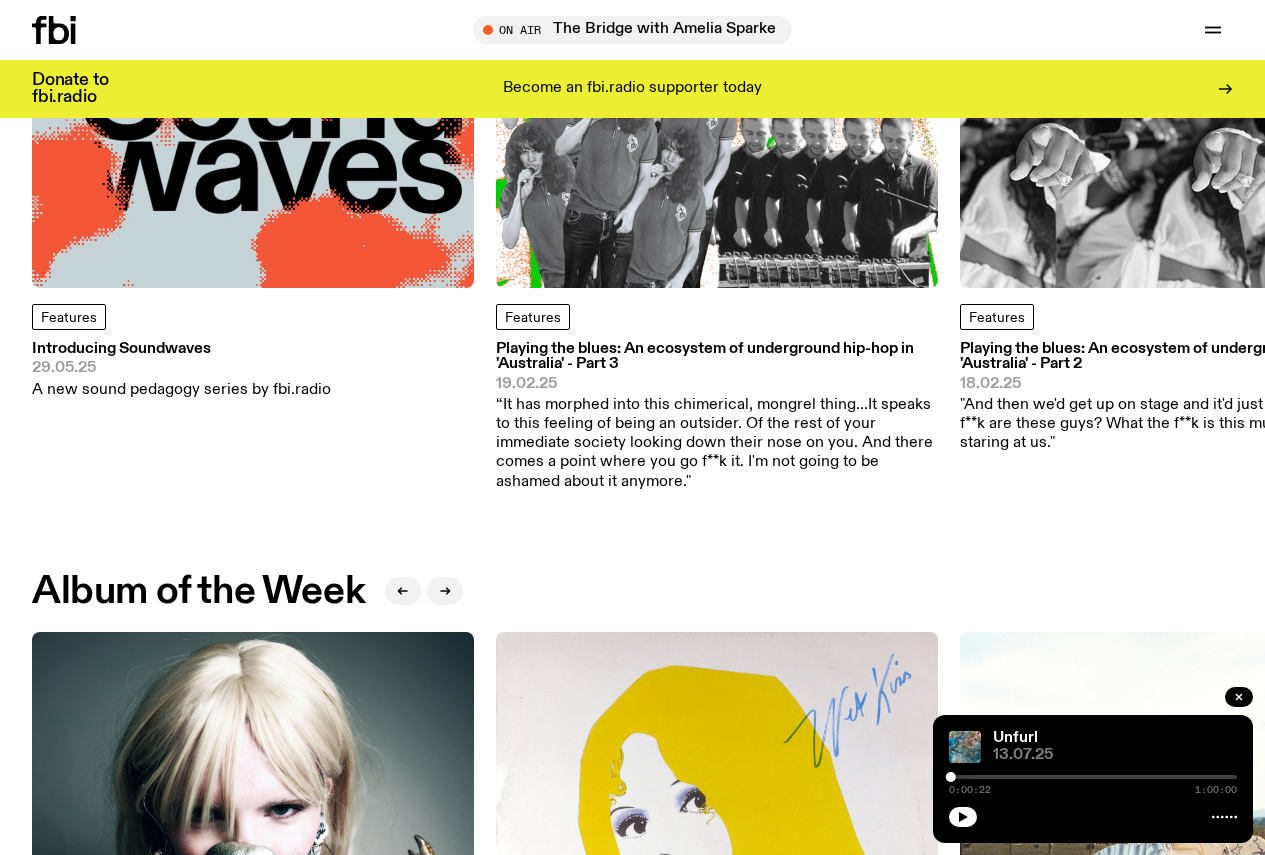 click 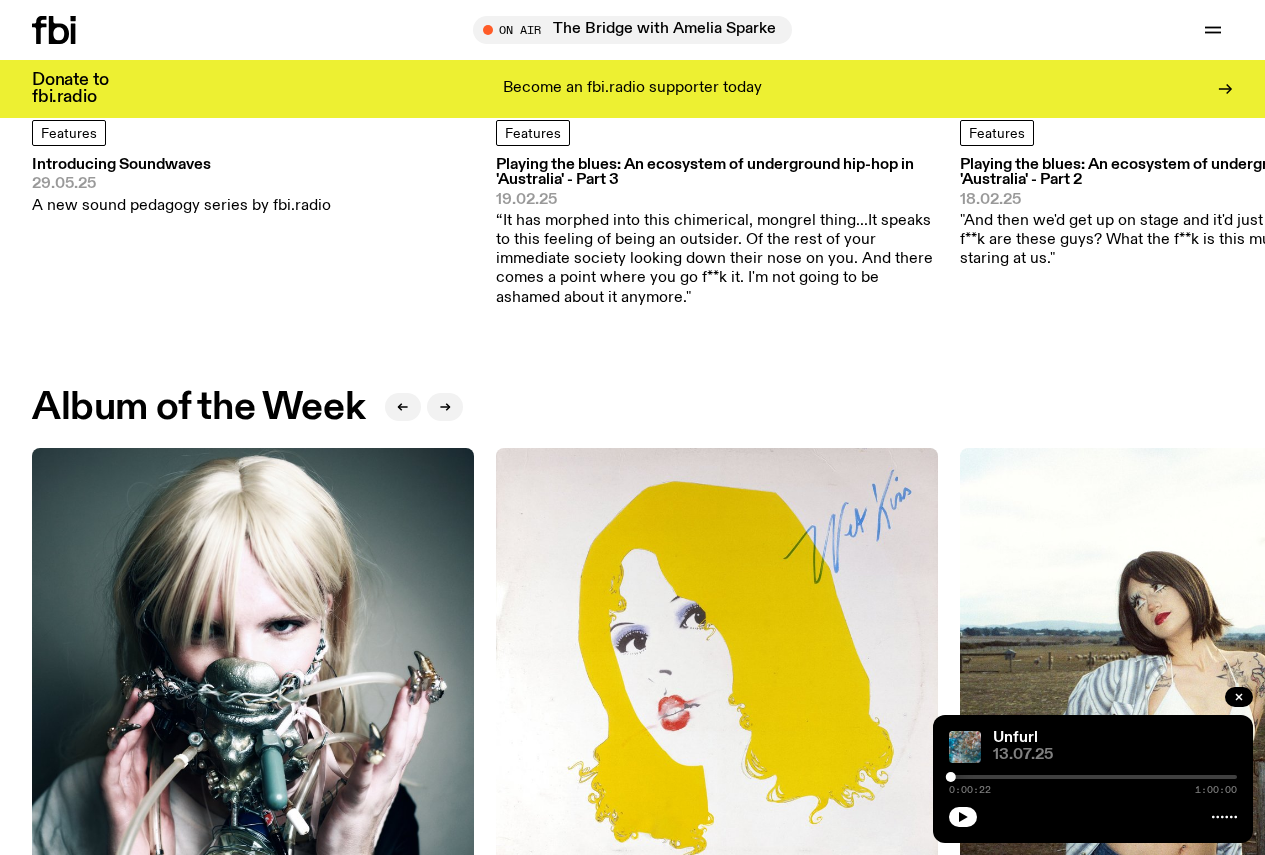 scroll, scrollTop: 488, scrollLeft: 0, axis: vertical 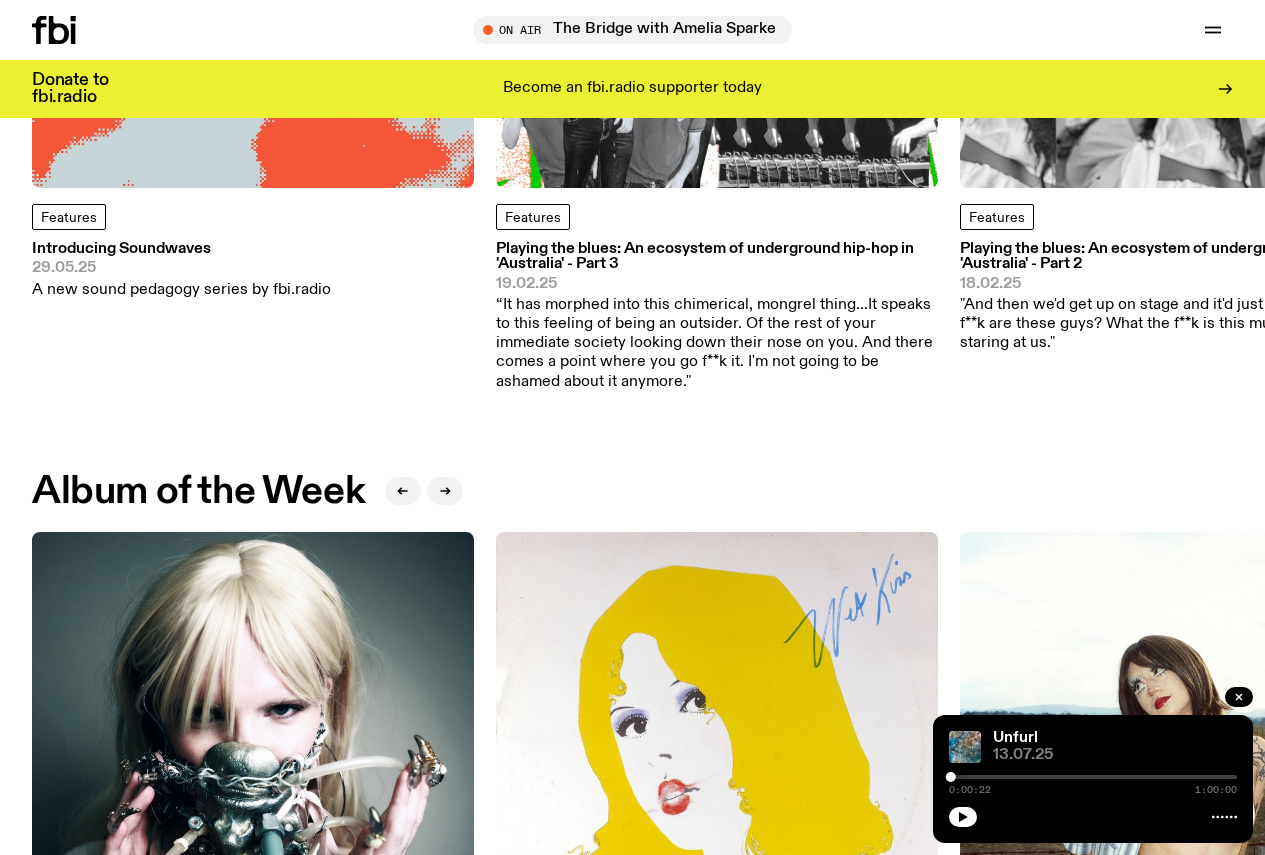 click on "Schedule" at bounding box center (0, 0) 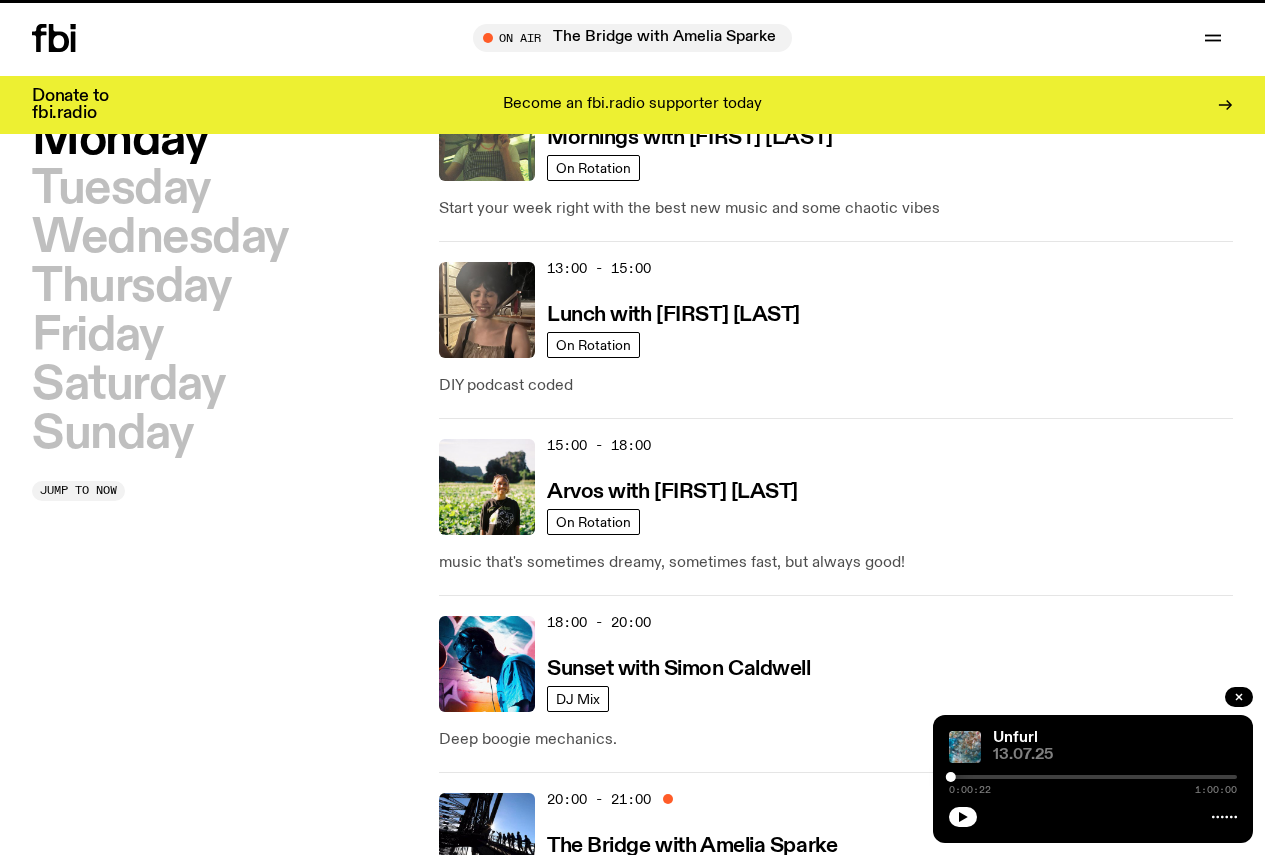 scroll, scrollTop: 0, scrollLeft: 0, axis: both 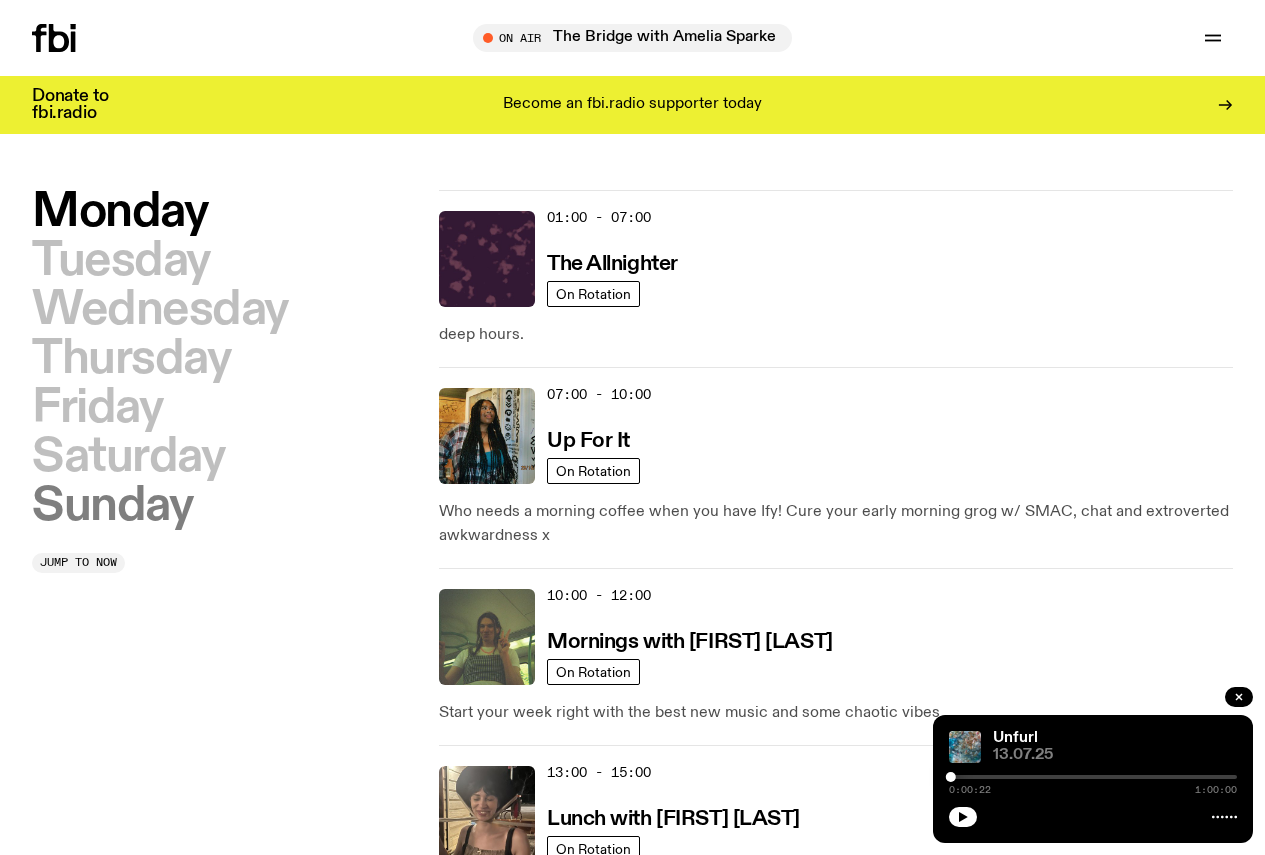 click on "Sunday" at bounding box center [112, 506] 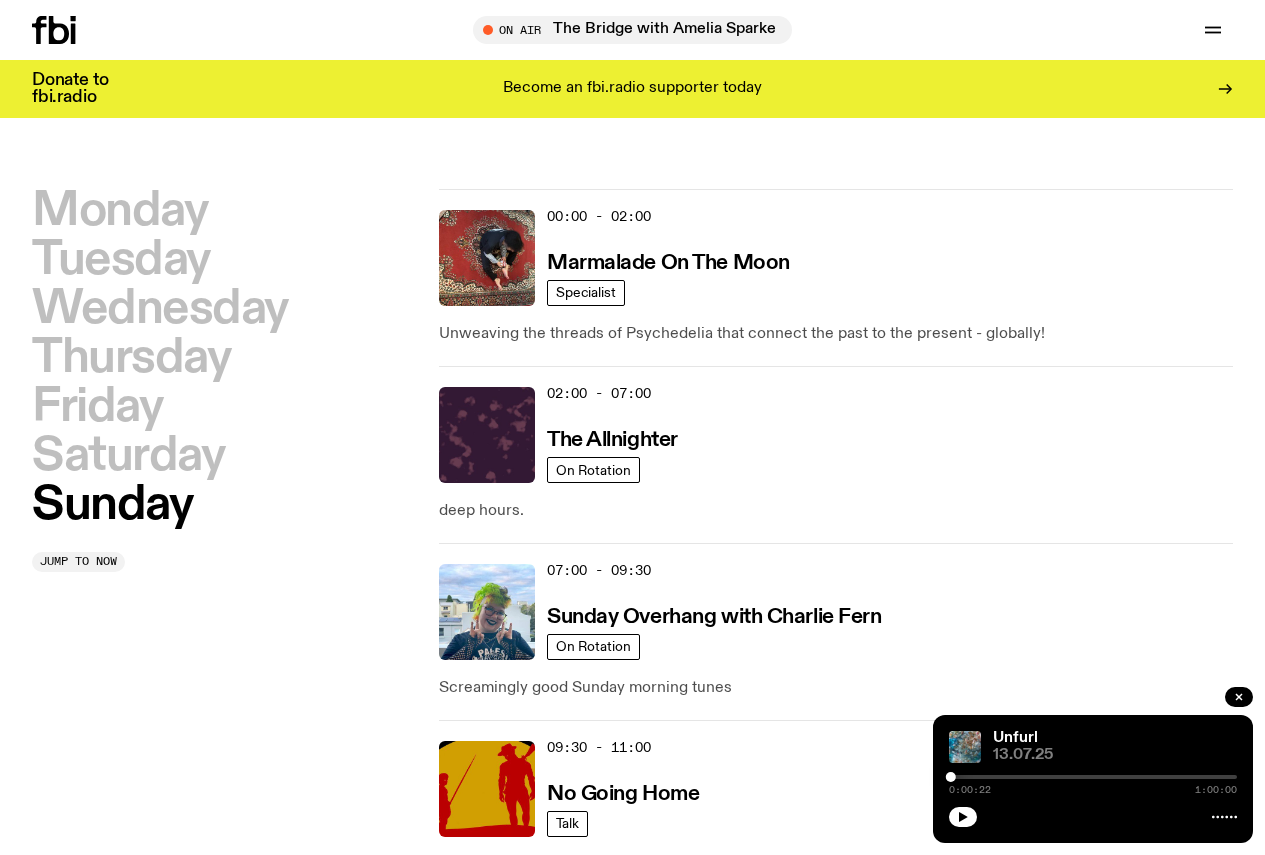 scroll, scrollTop: 56, scrollLeft: 0, axis: vertical 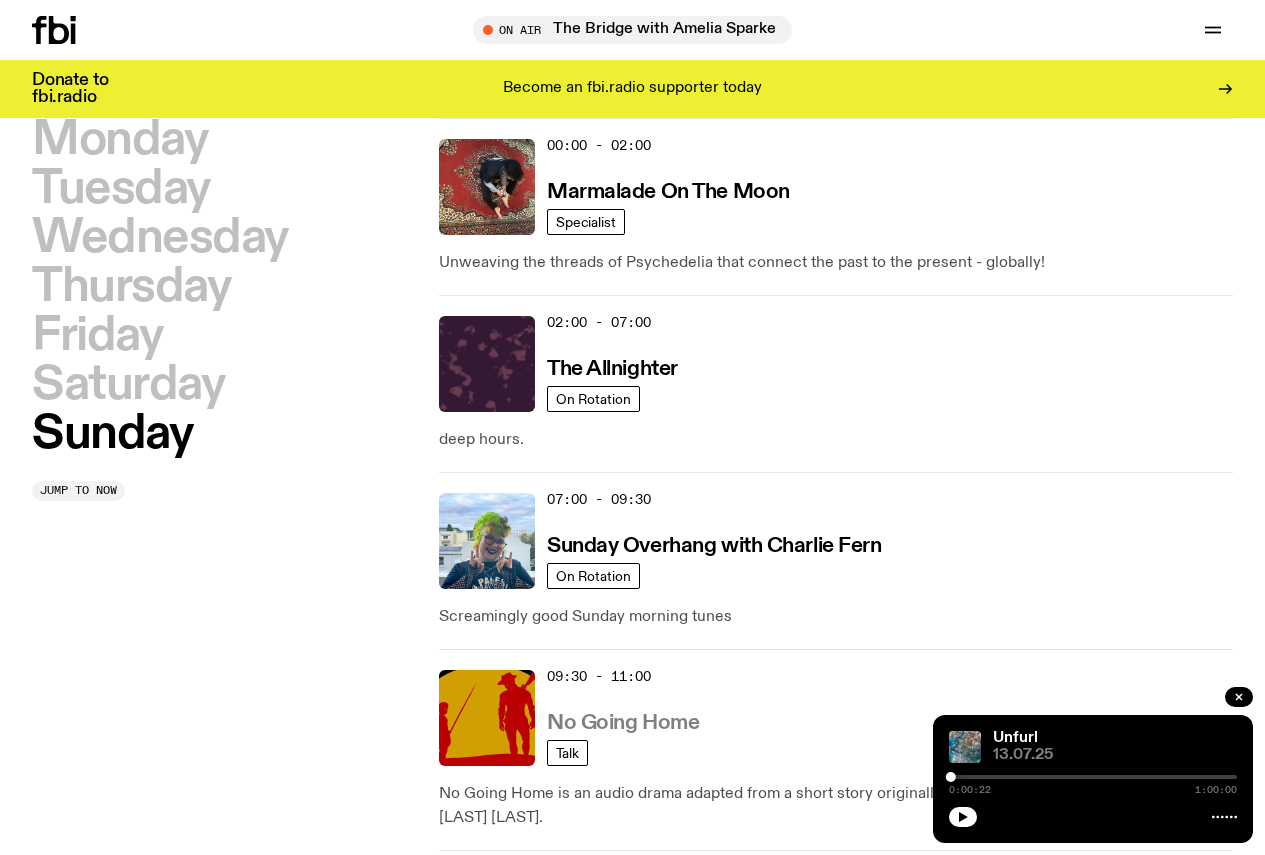 click on "No Going Home" at bounding box center (623, 723) 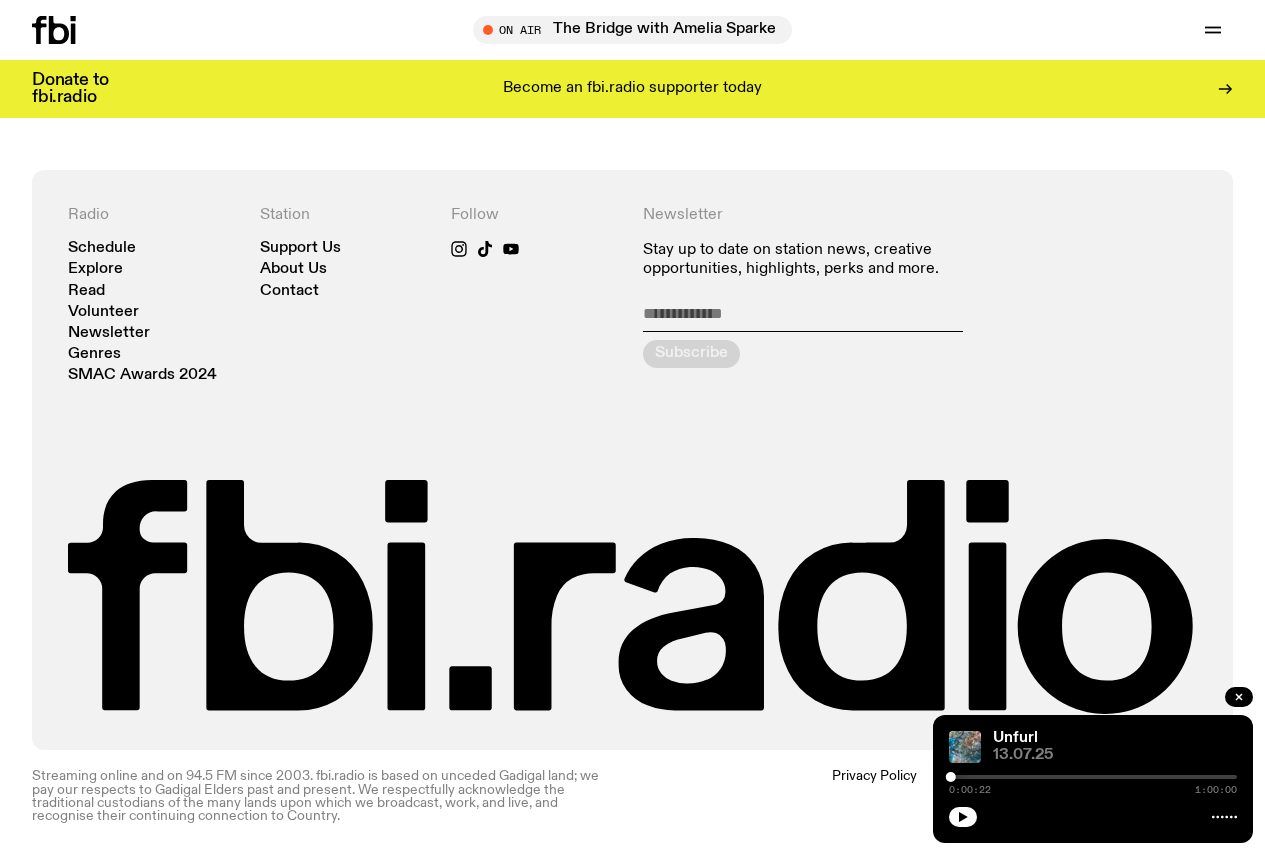 scroll, scrollTop: 794, scrollLeft: 0, axis: vertical 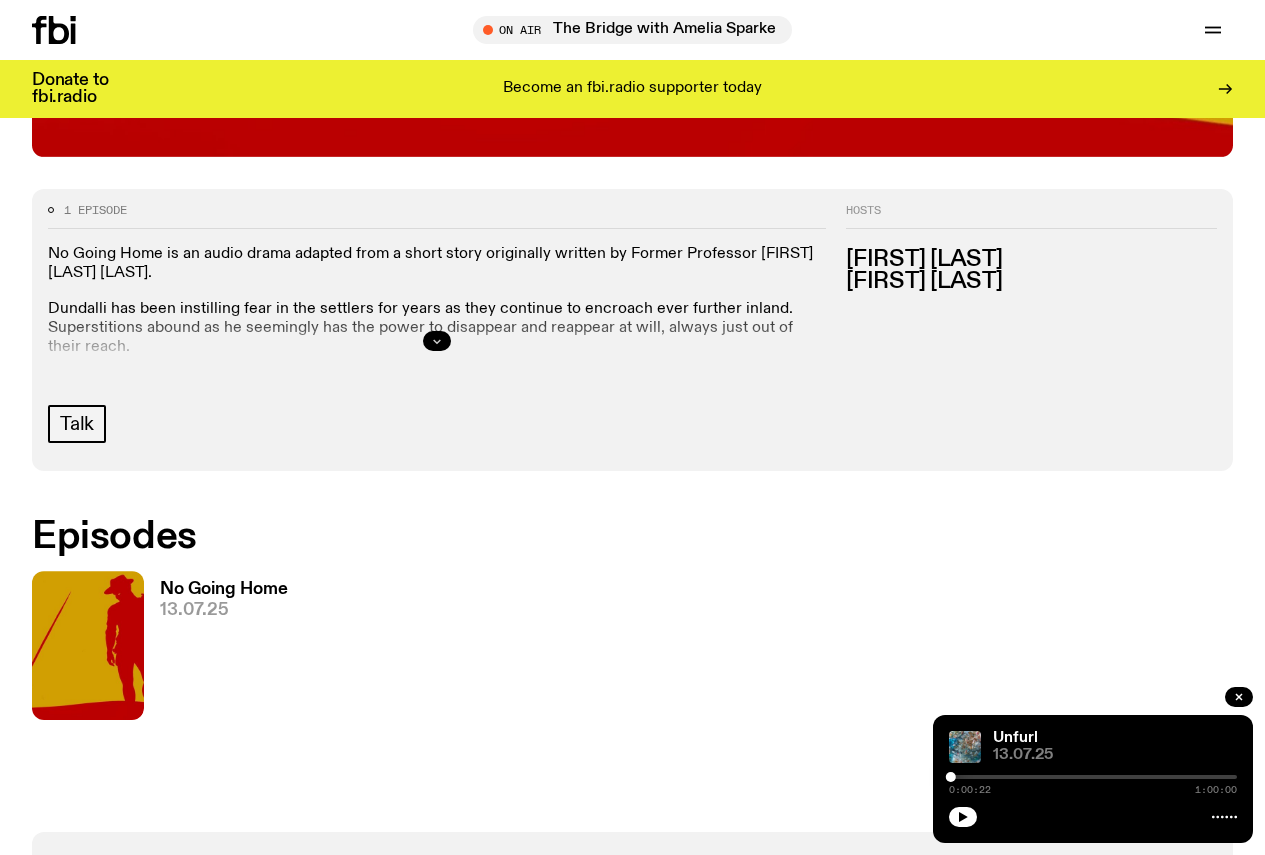 click 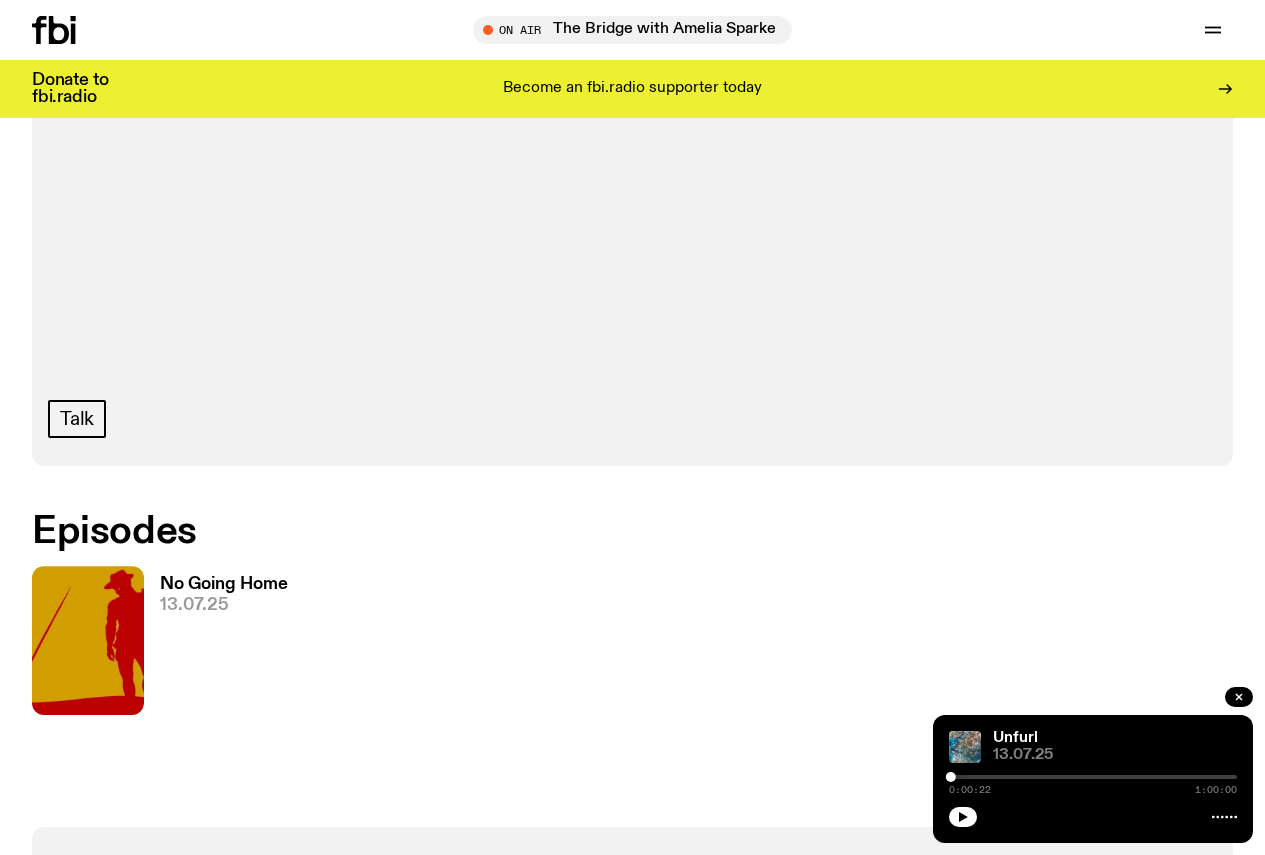 scroll, scrollTop: 1694, scrollLeft: 0, axis: vertical 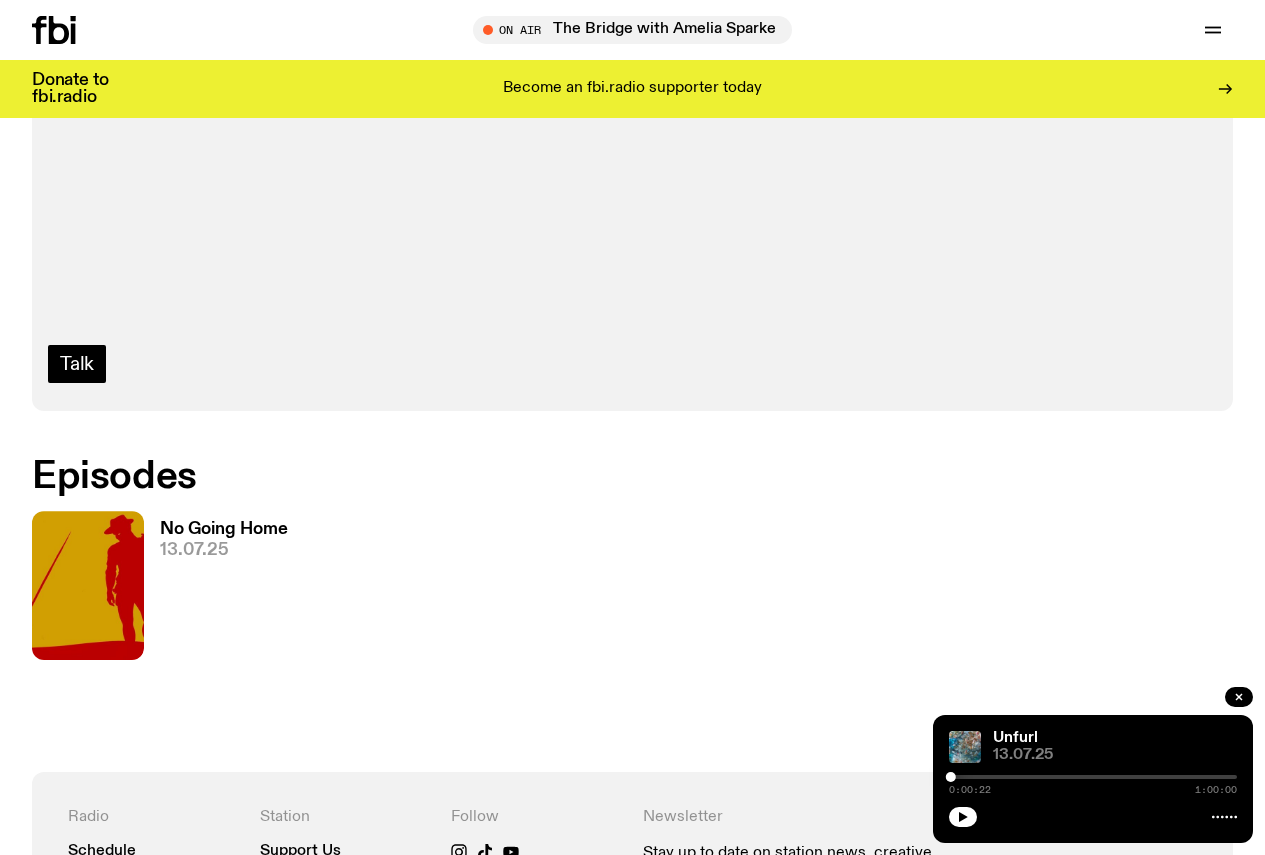 click on "Talk" at bounding box center (77, 364) 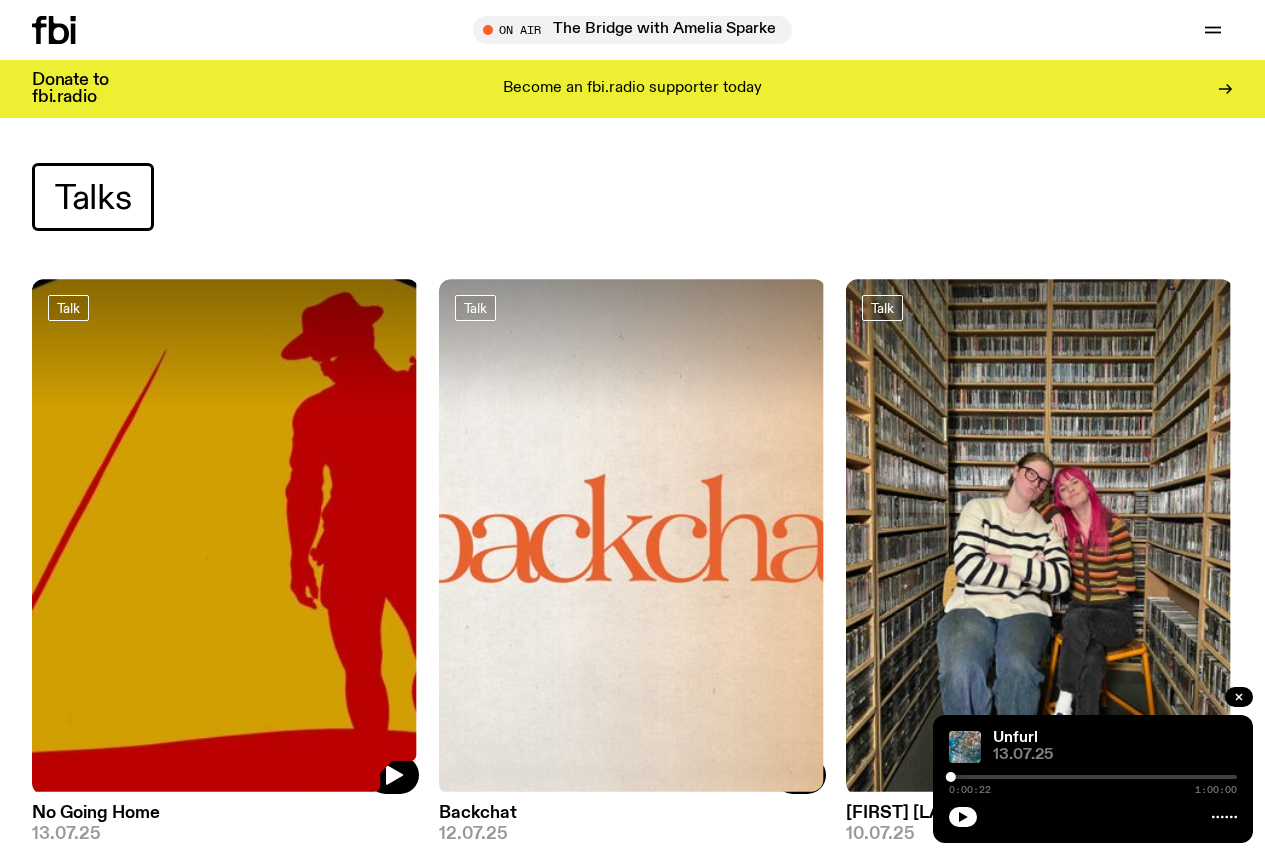 scroll, scrollTop: 0, scrollLeft: 0, axis: both 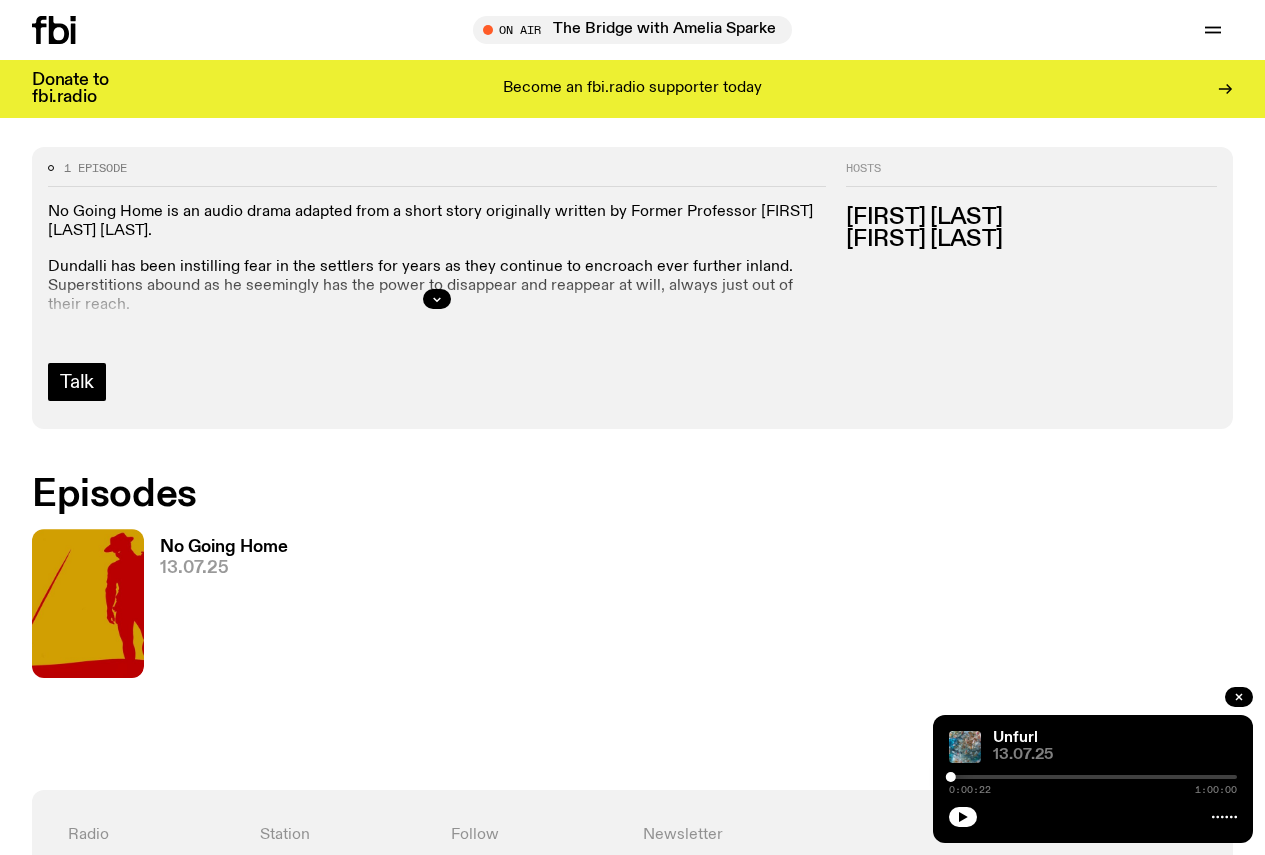 click on "Talk" at bounding box center (77, 382) 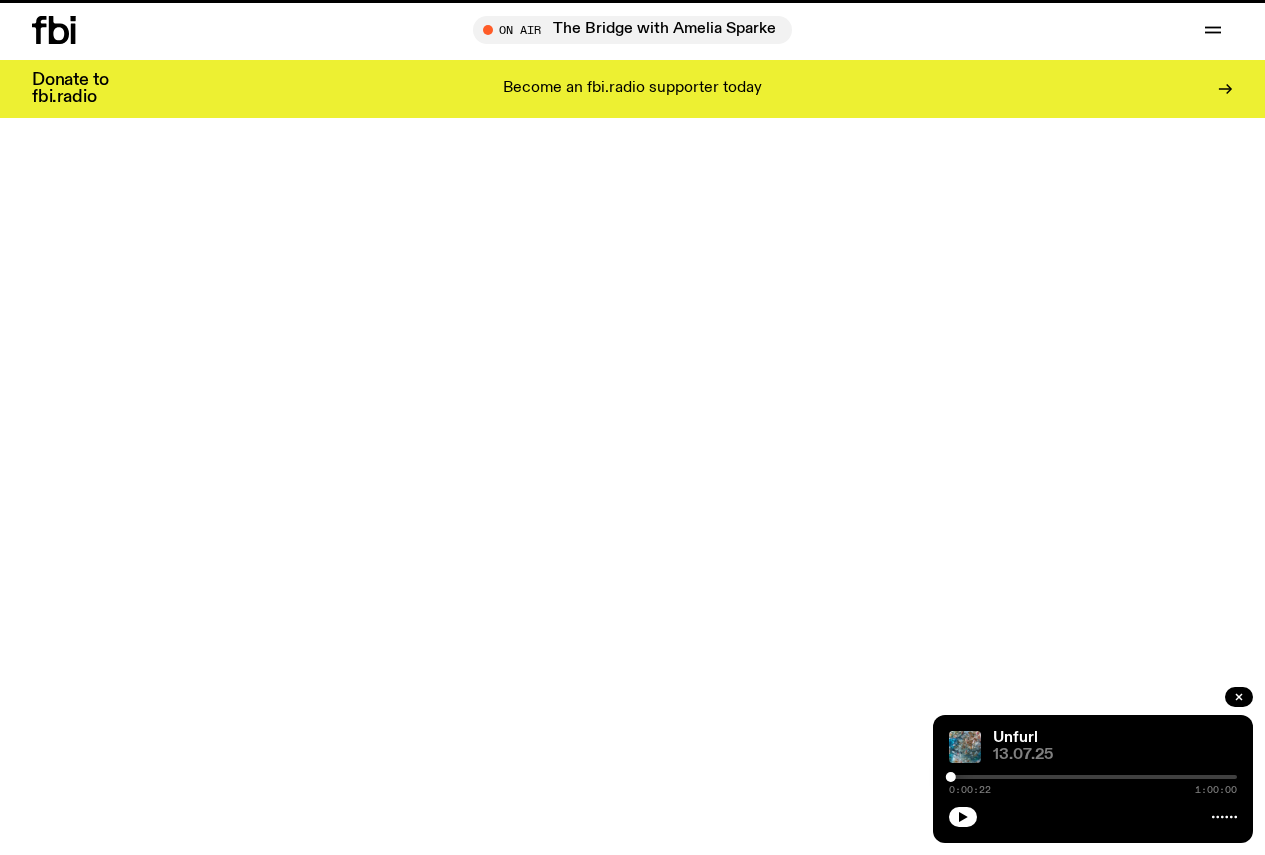 scroll, scrollTop: 0, scrollLeft: 0, axis: both 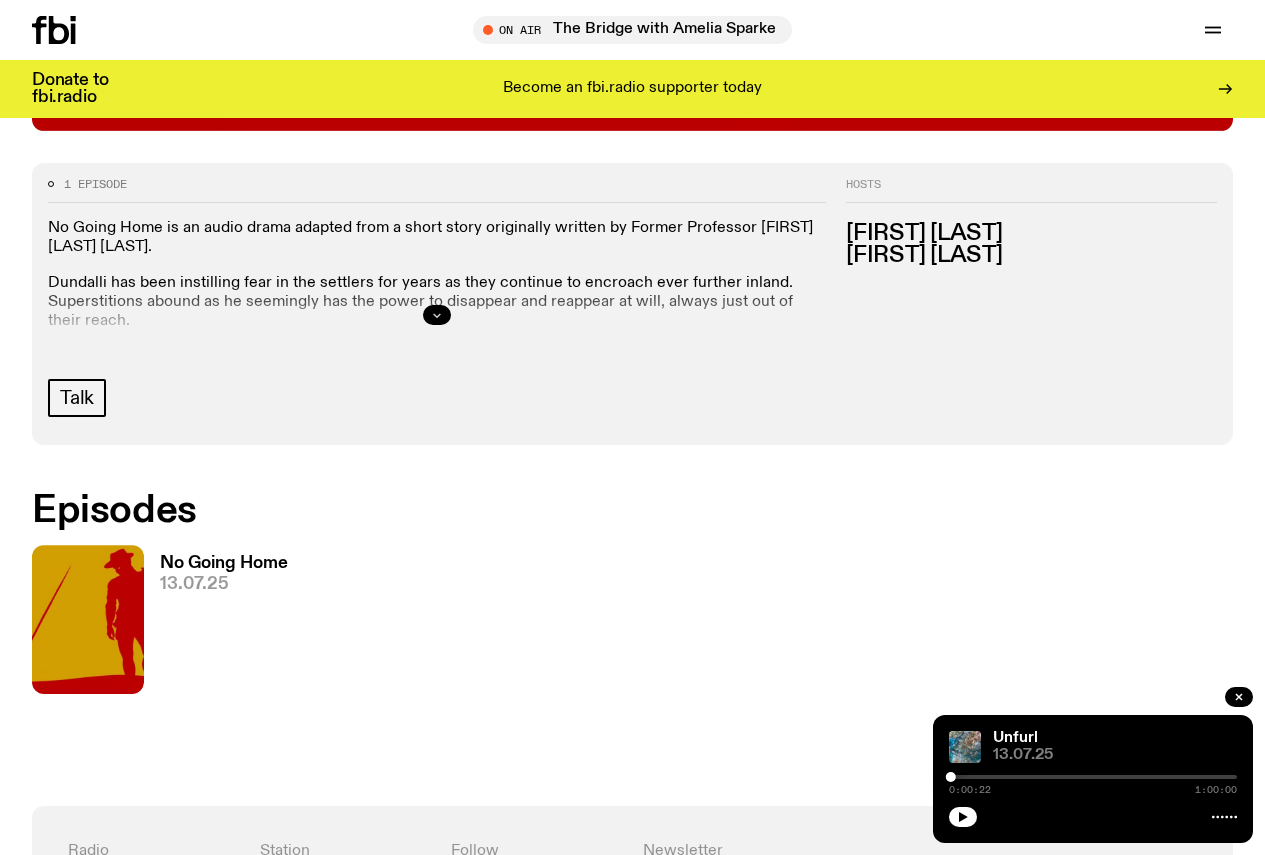 click 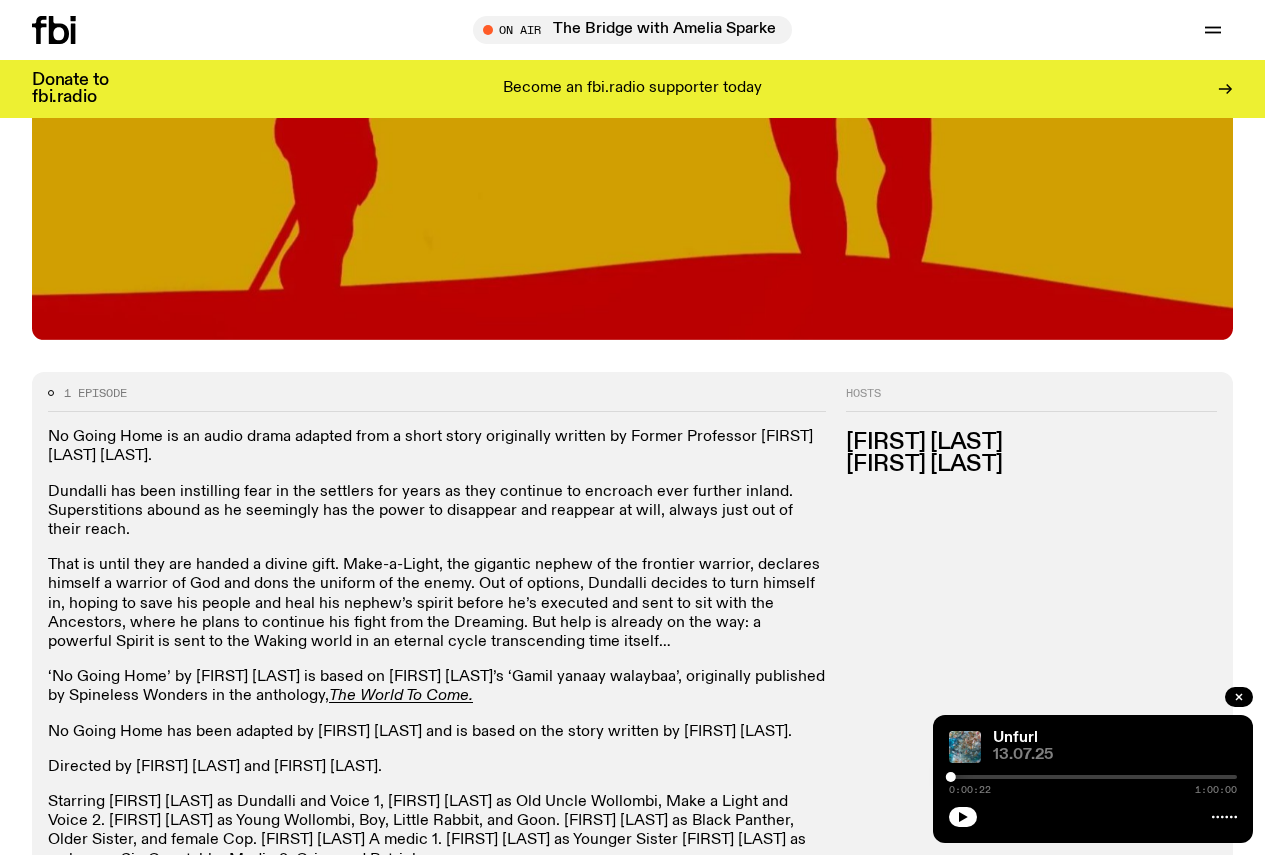 scroll, scrollTop: 620, scrollLeft: 0, axis: vertical 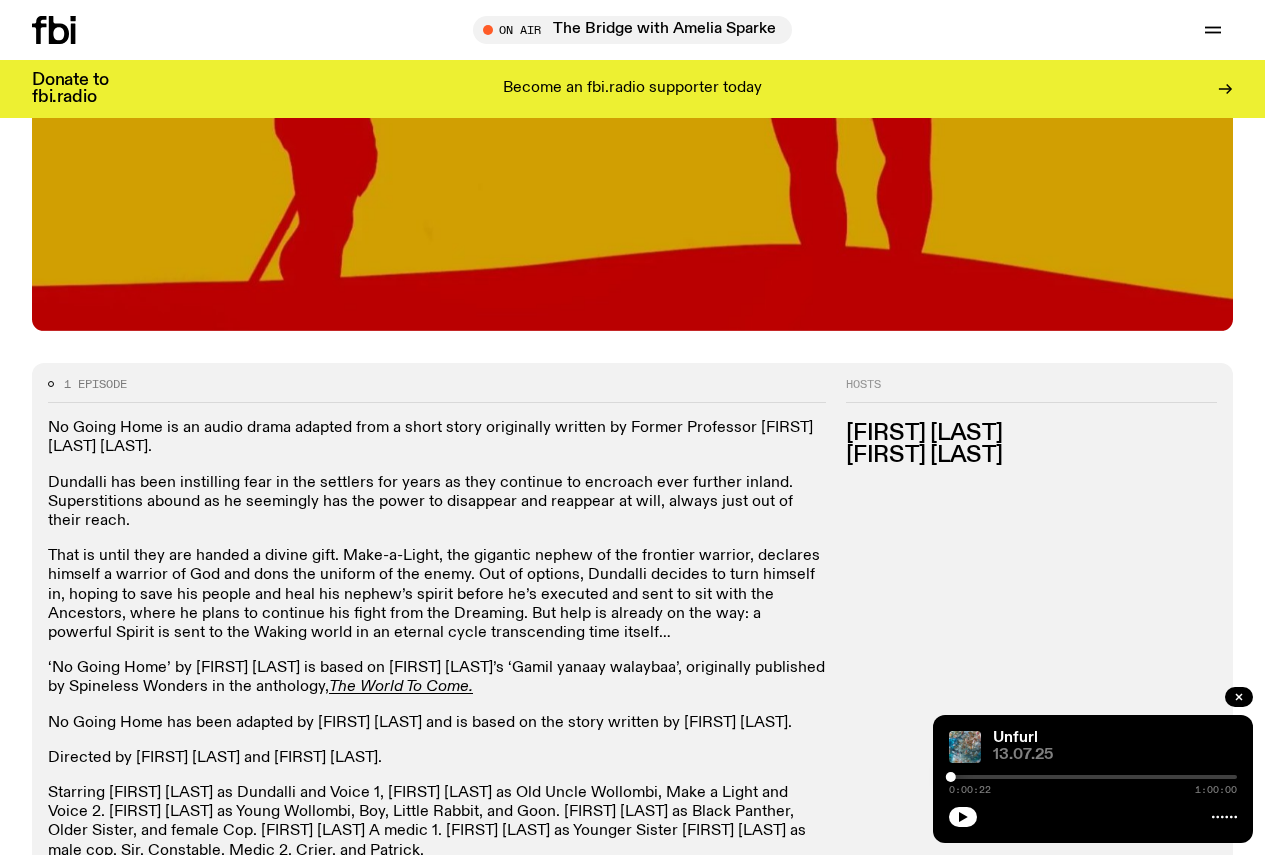click 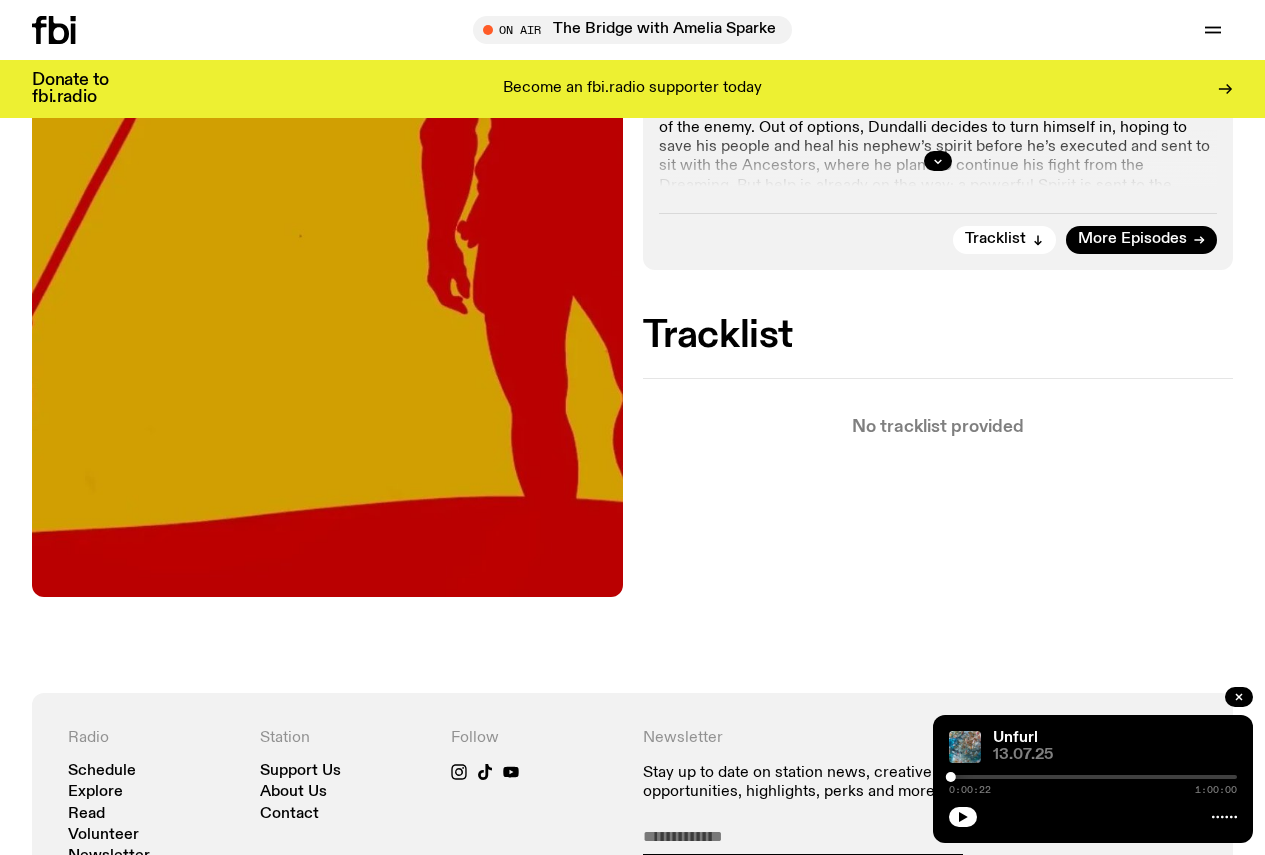 scroll, scrollTop: 592, scrollLeft: 0, axis: vertical 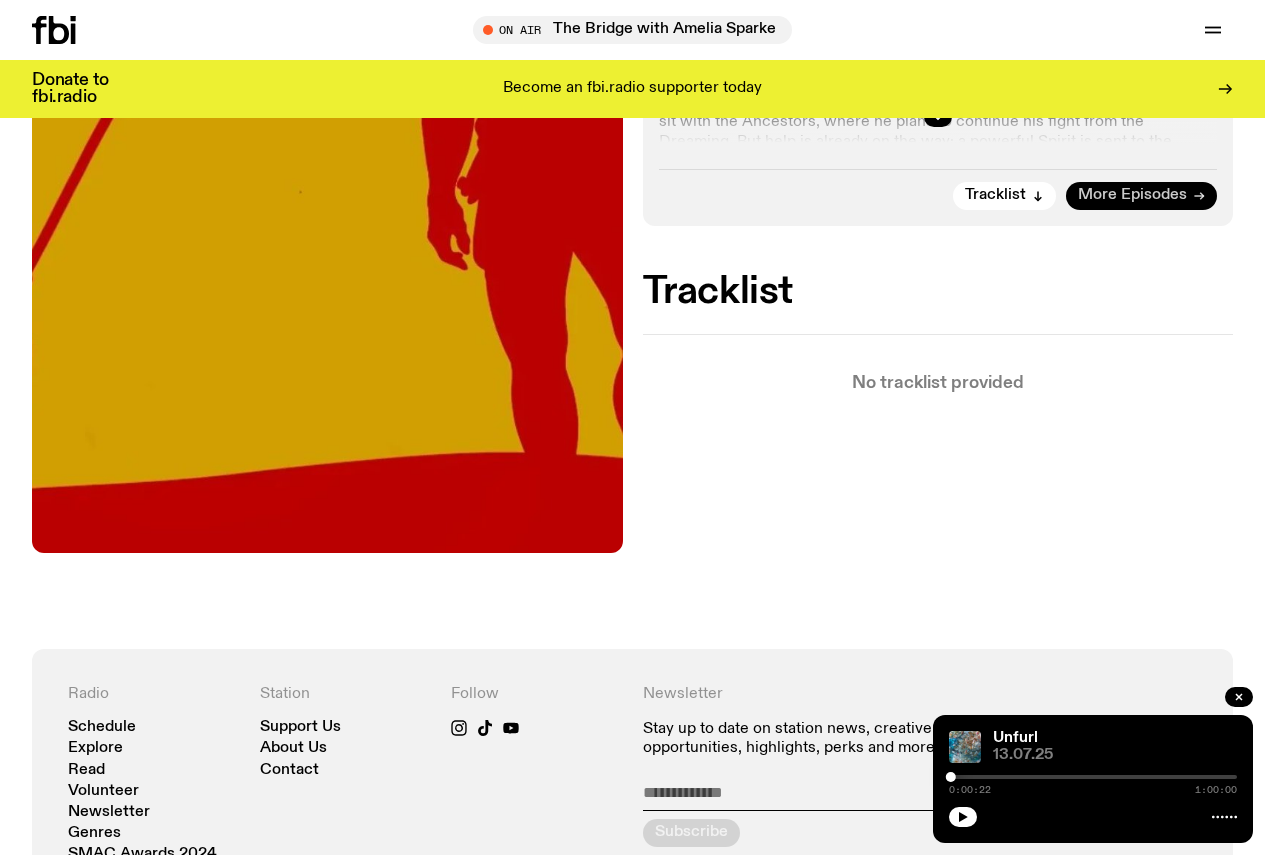 click on "More Episodes" at bounding box center [1132, 195] 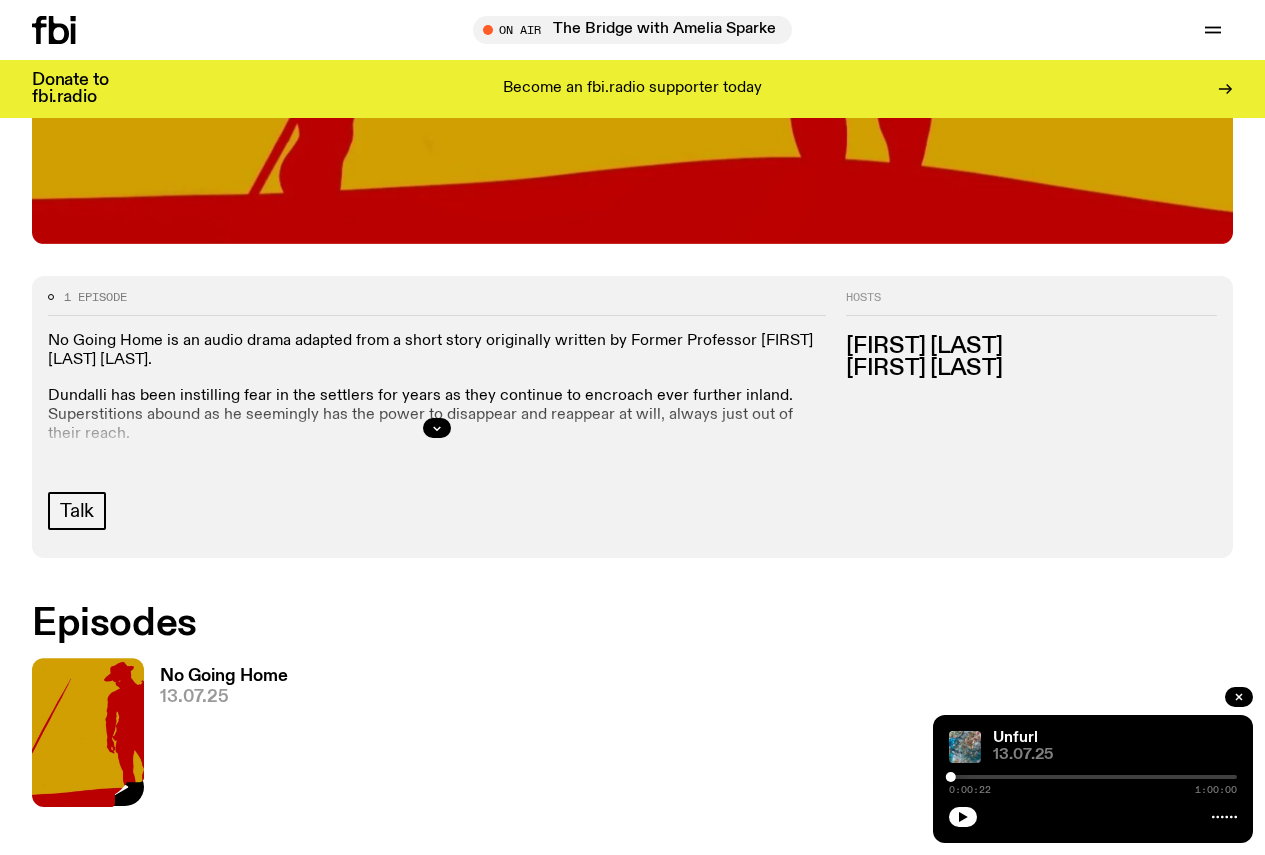 scroll, scrollTop: 690, scrollLeft: 0, axis: vertical 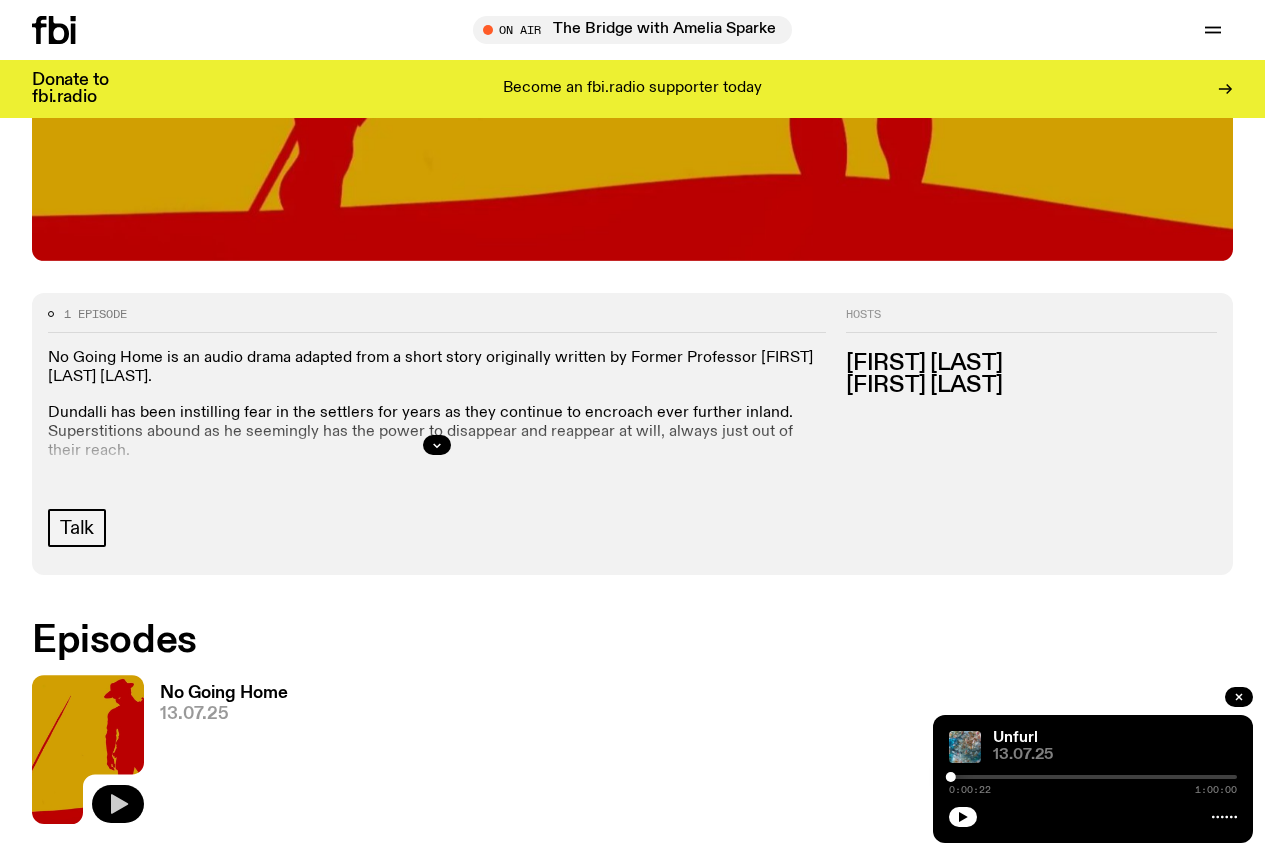 click 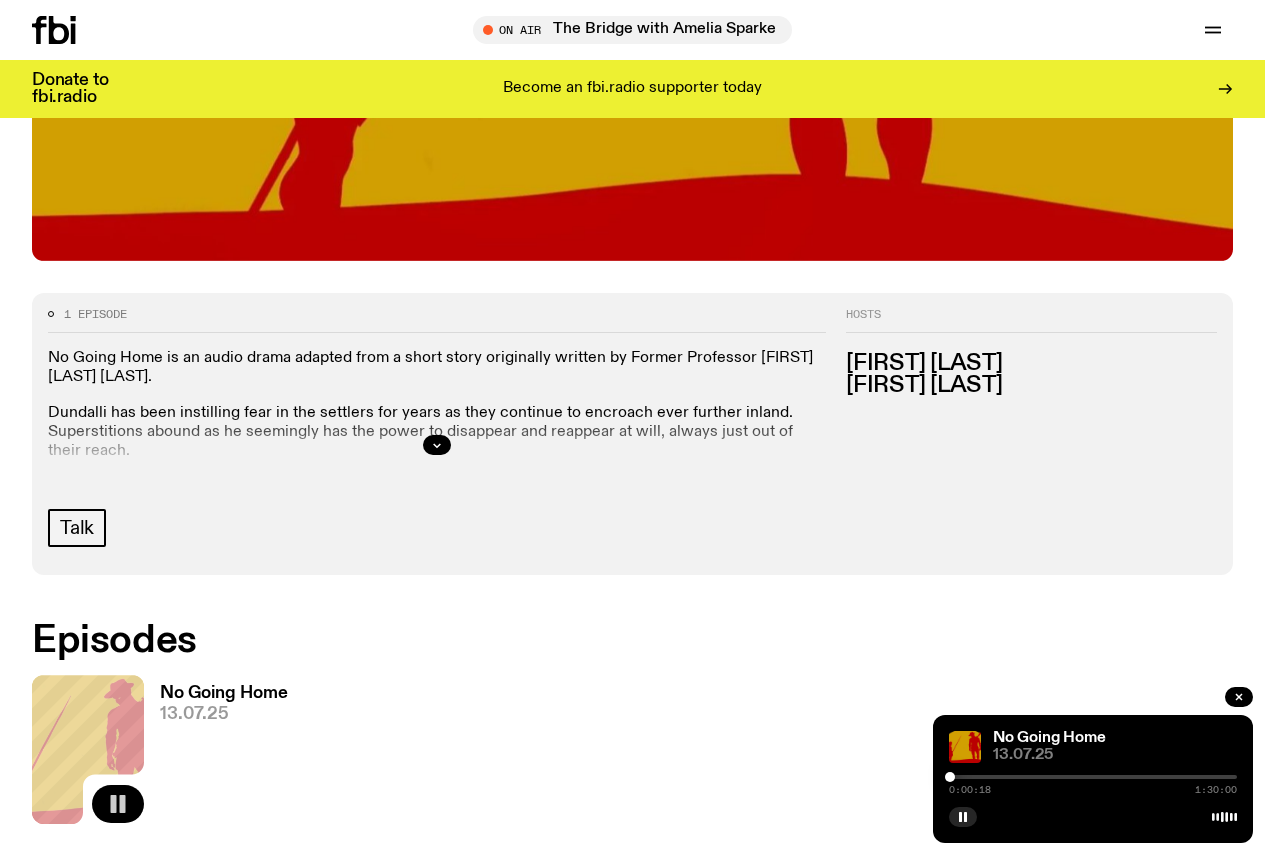 click at bounding box center (950, 777) 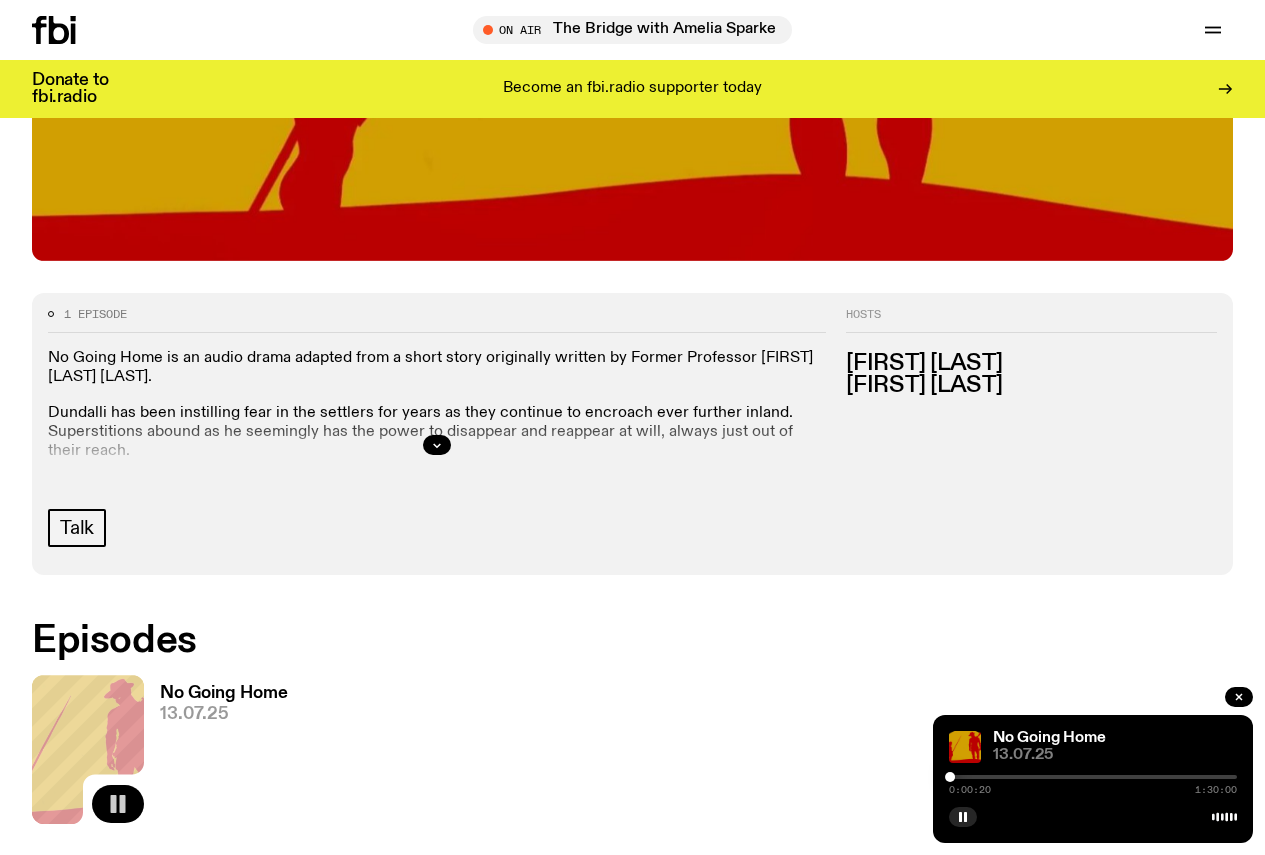 click at bounding box center [1093, 777] 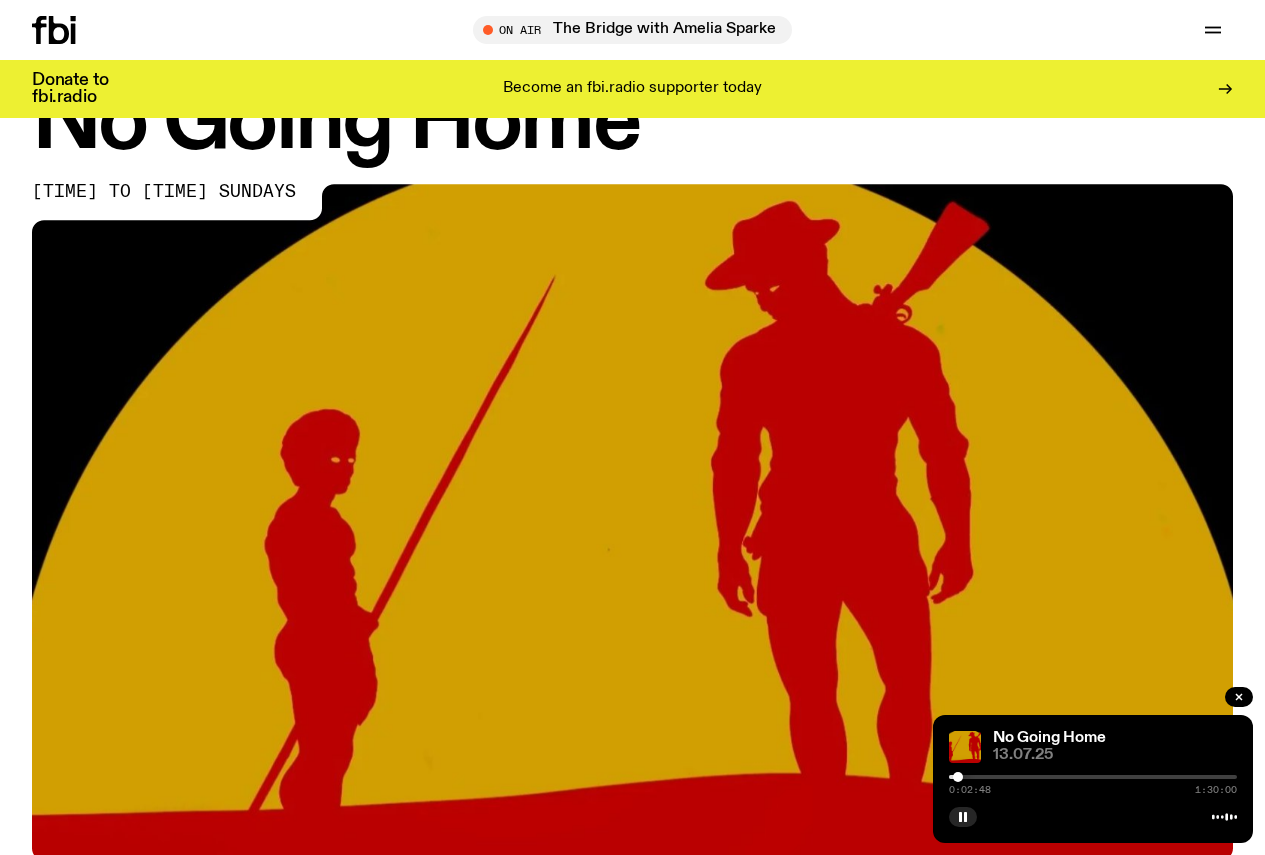 scroll, scrollTop: 90, scrollLeft: 0, axis: vertical 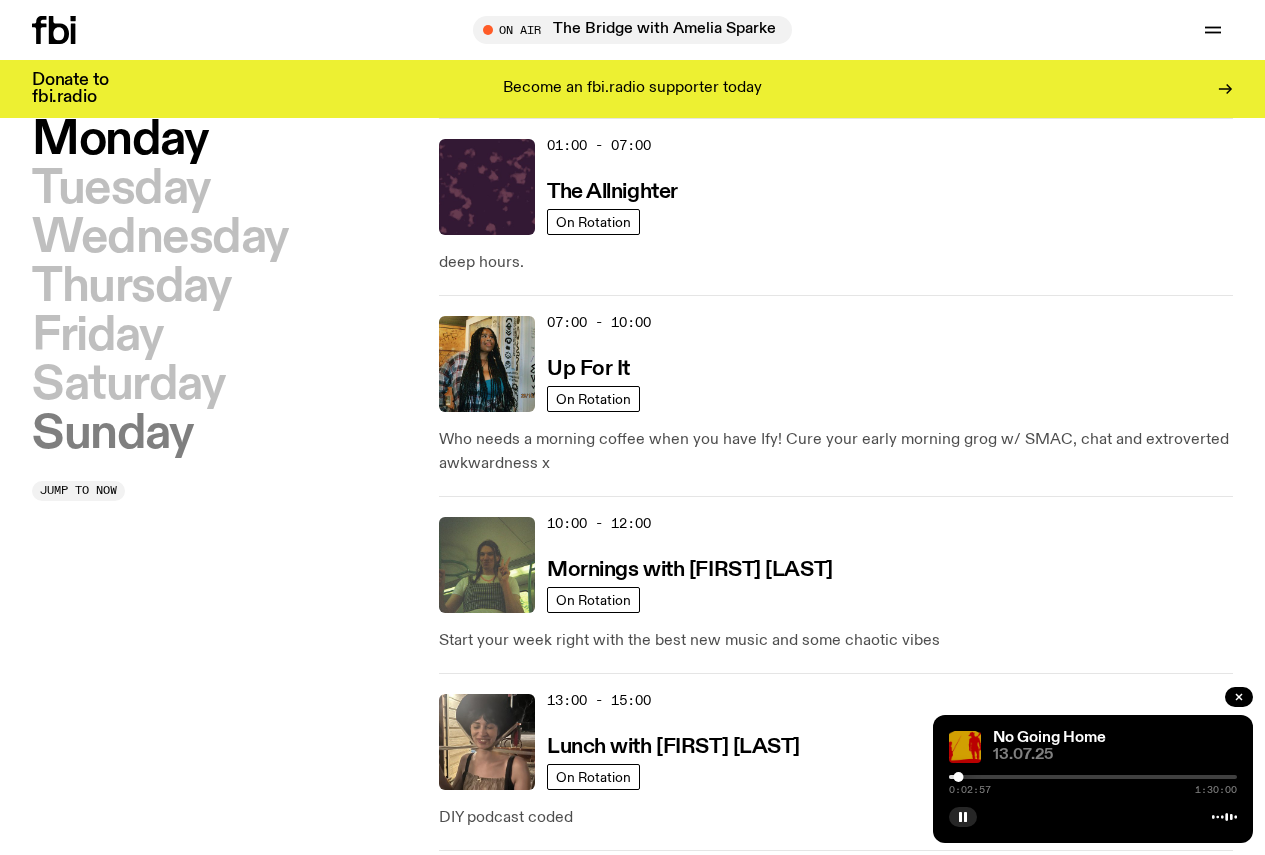click on "Sunday" at bounding box center [112, 434] 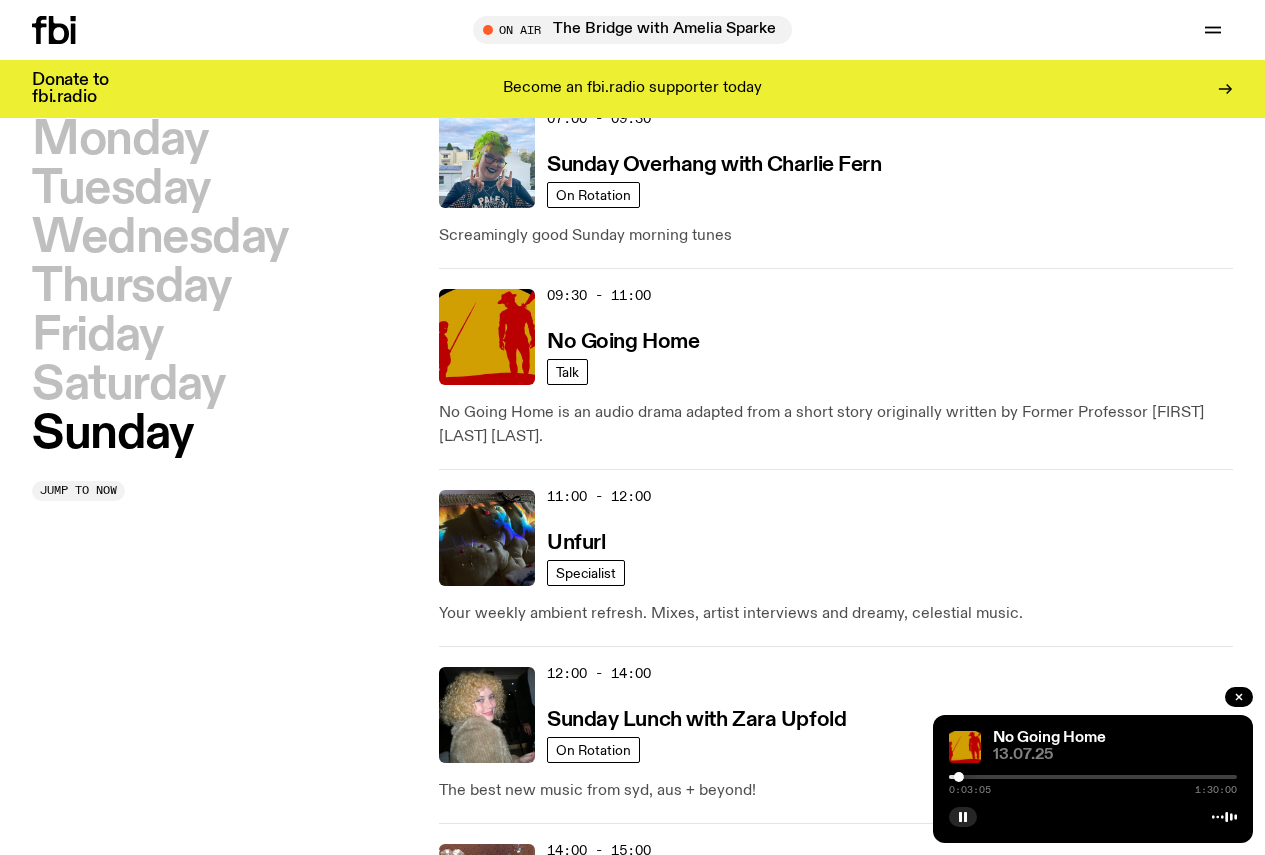 scroll, scrollTop: 456, scrollLeft: 0, axis: vertical 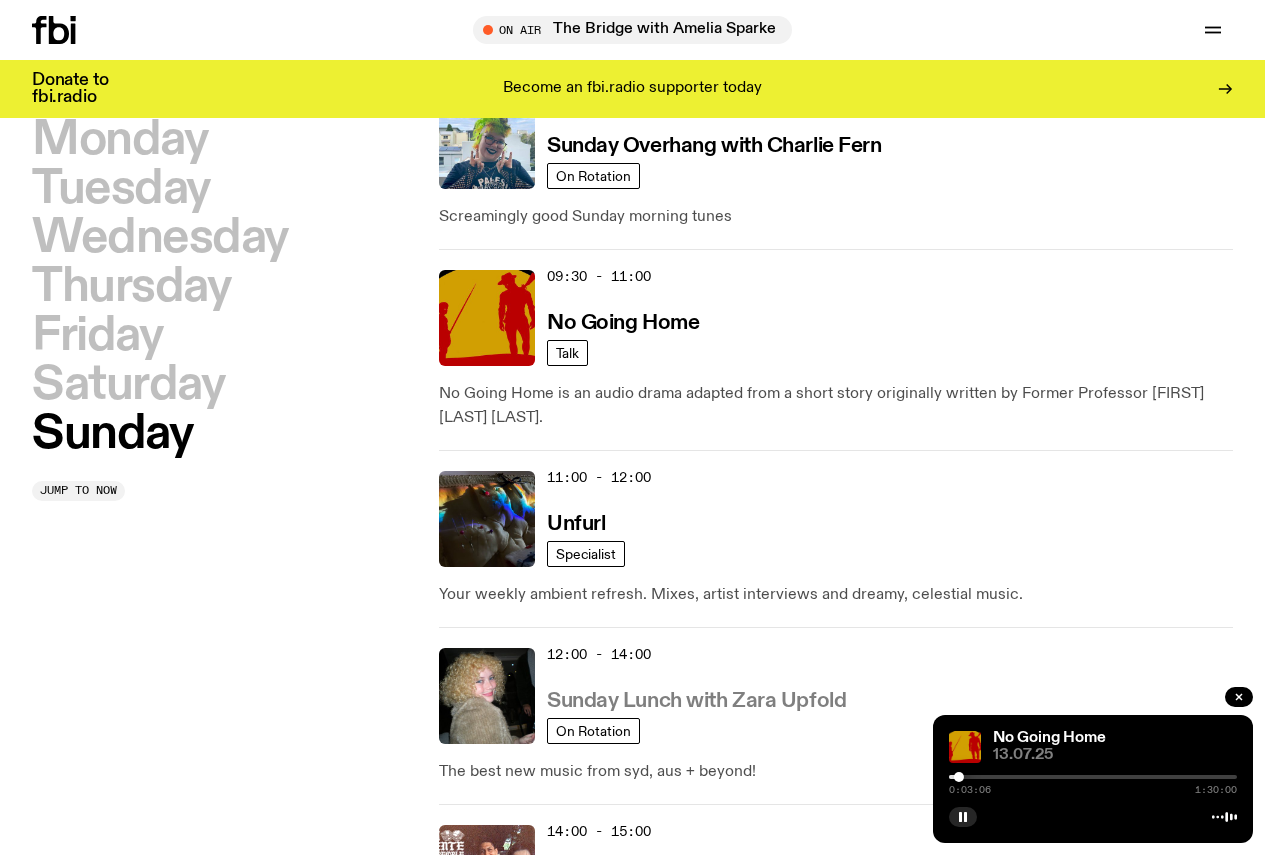 click on "Sunday Lunch with Zara Upfold" at bounding box center (696, 701) 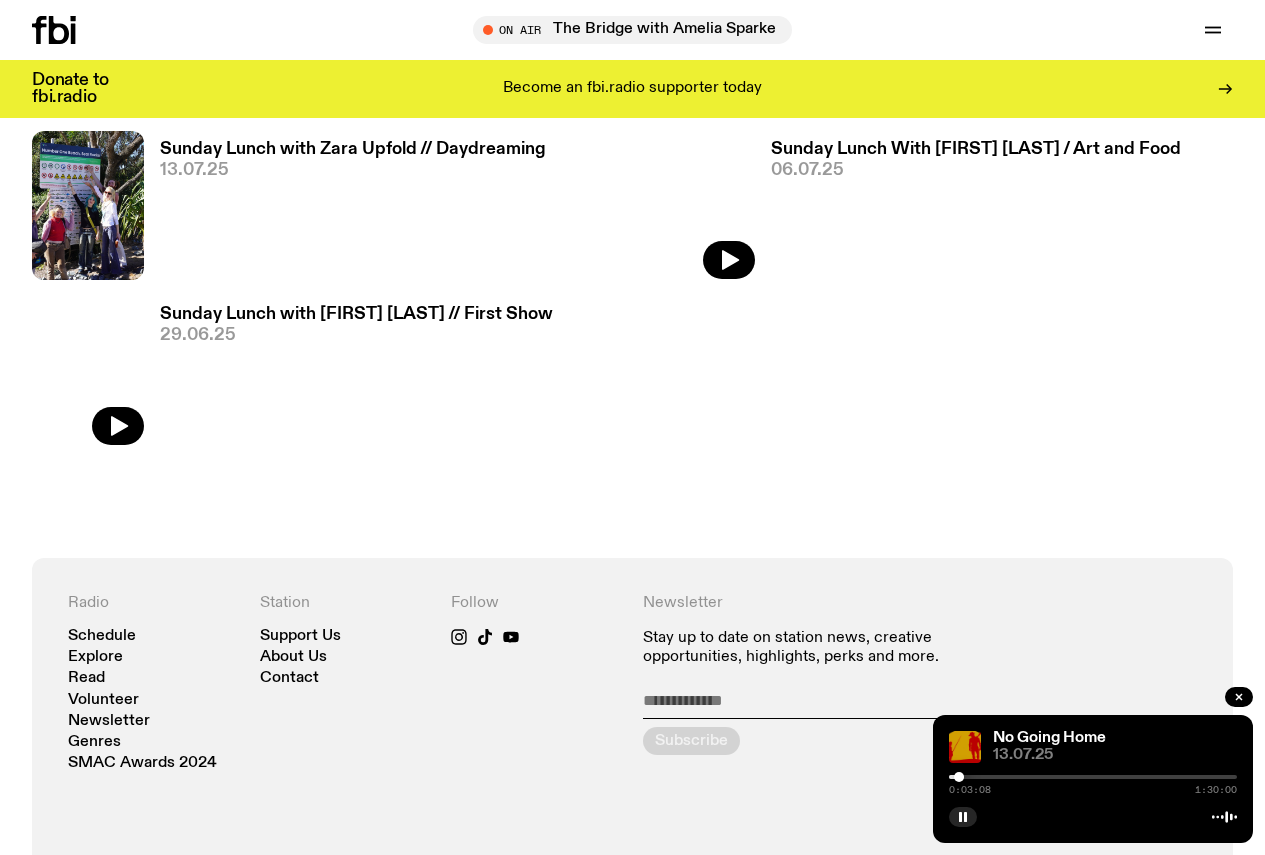 scroll, scrollTop: 488, scrollLeft: 0, axis: vertical 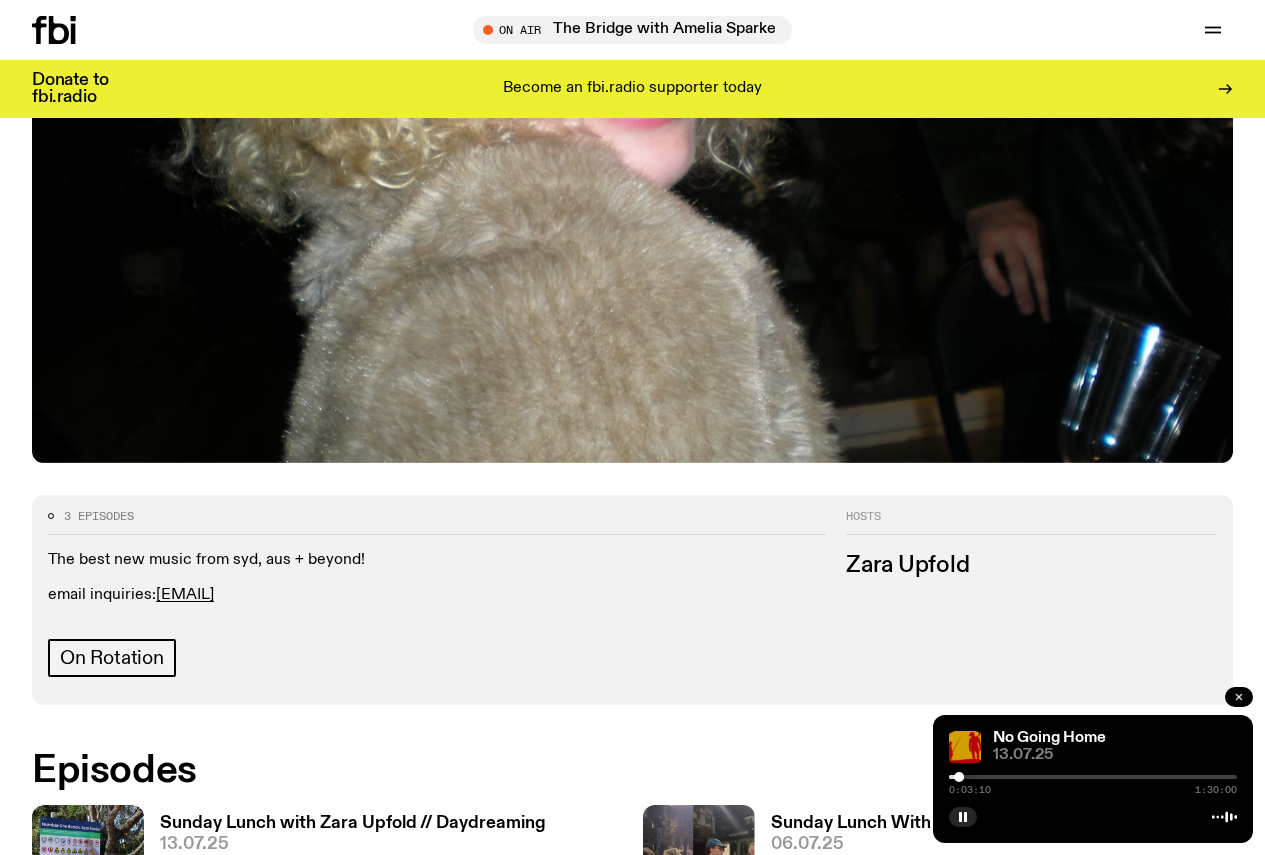 click at bounding box center (1239, 697) 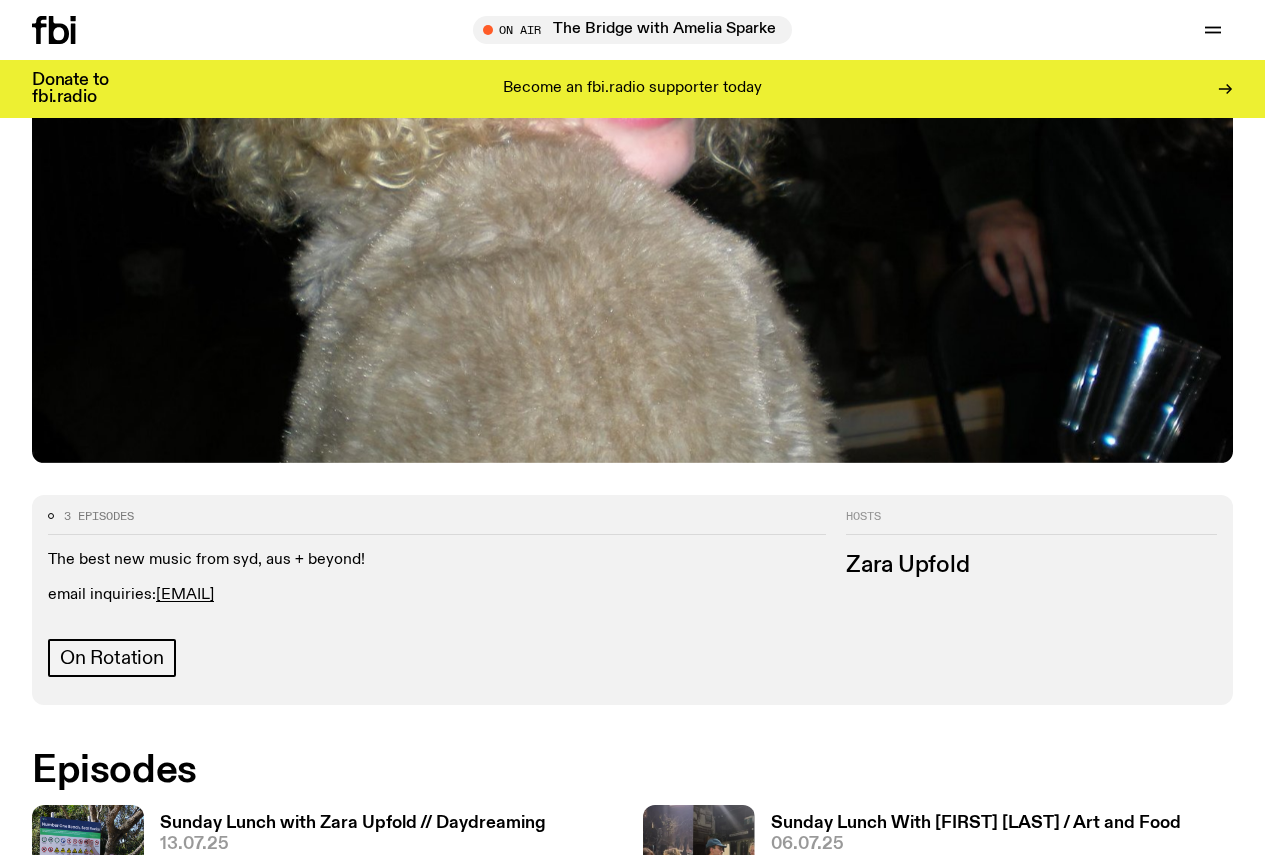 click 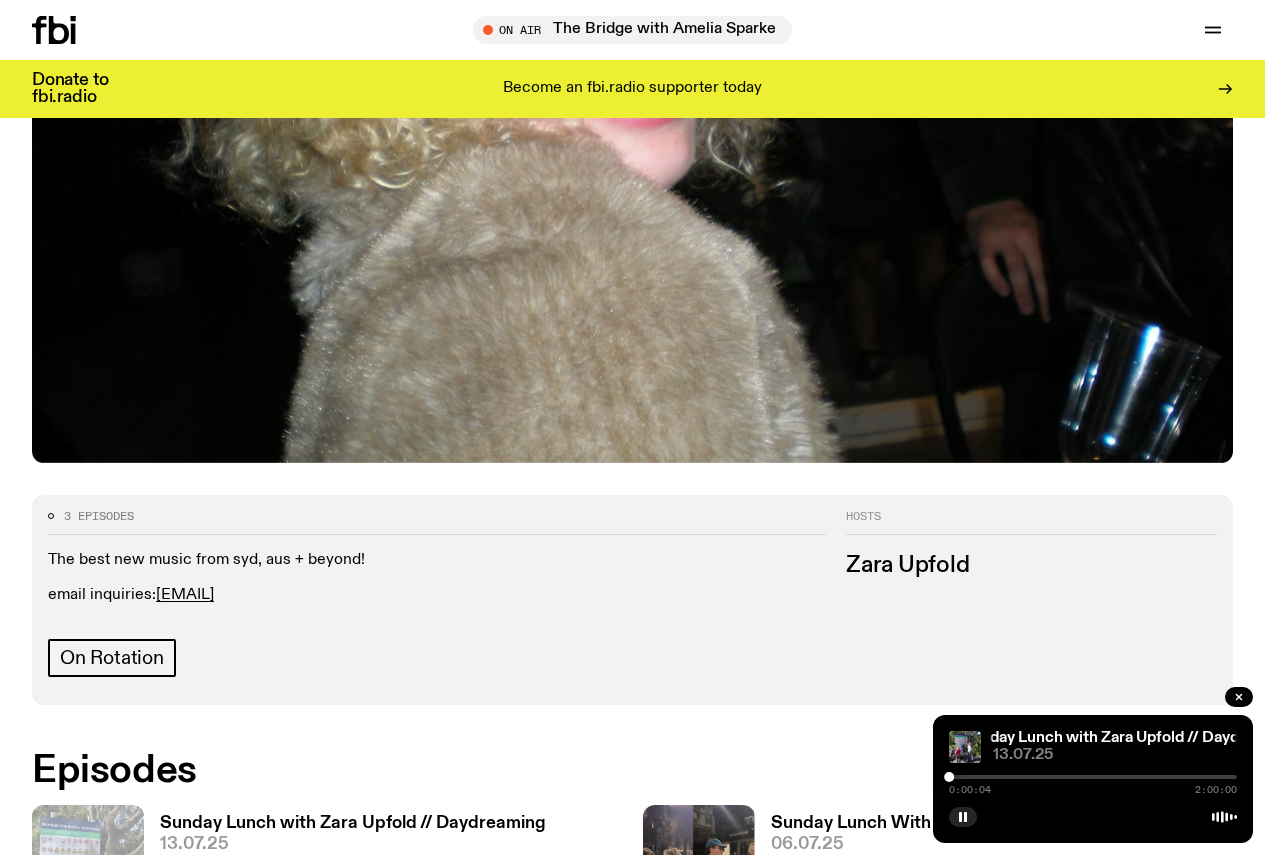 click at bounding box center (1093, 777) 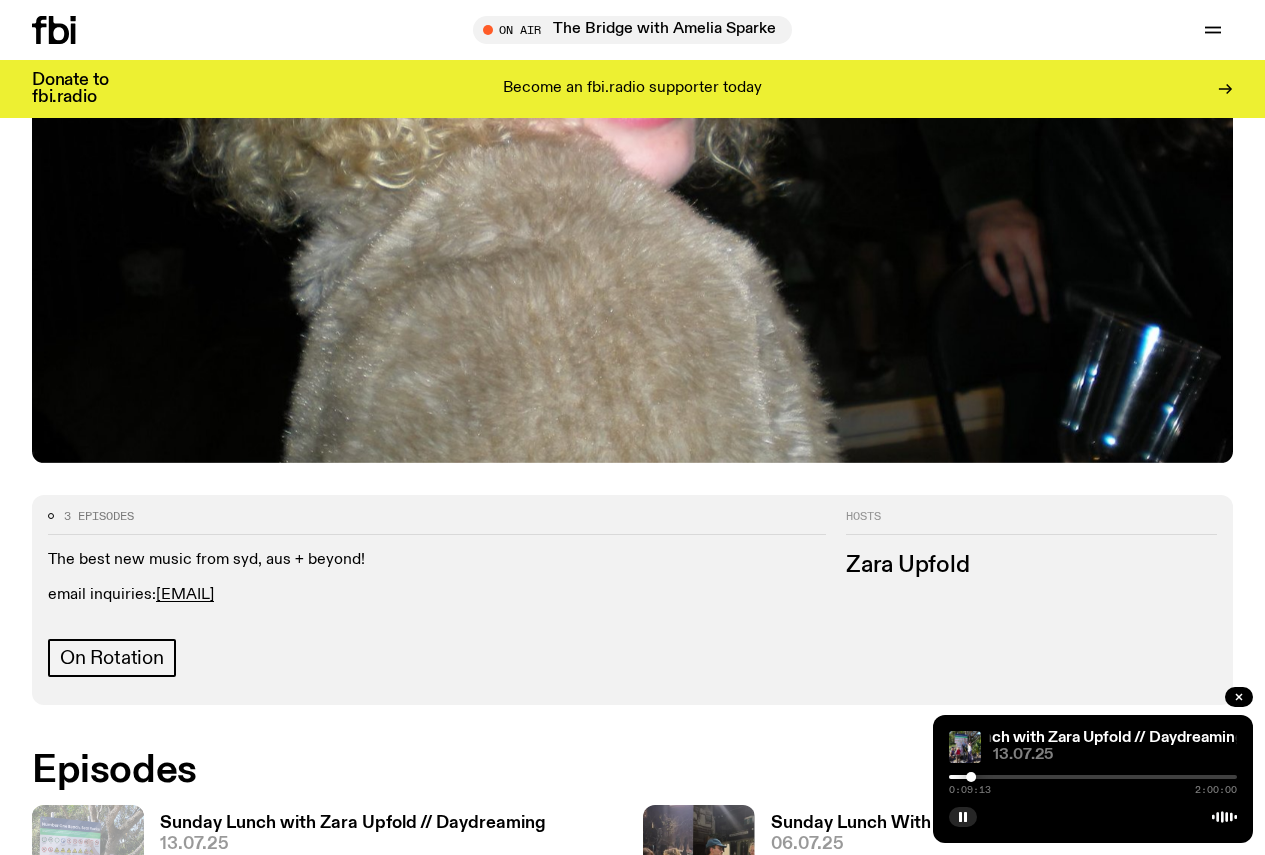 click on "[TIME]" at bounding box center [1093, 783] 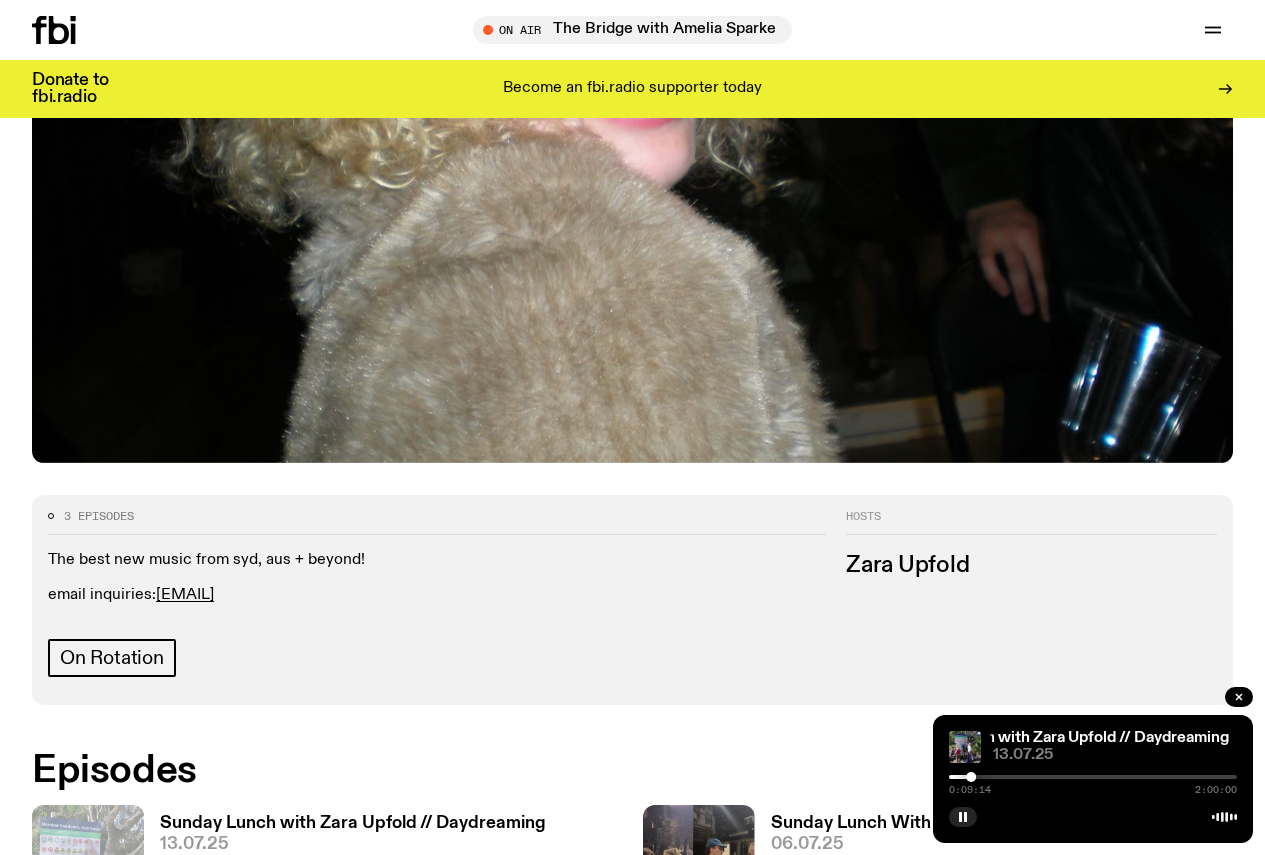 click at bounding box center [1093, 777] 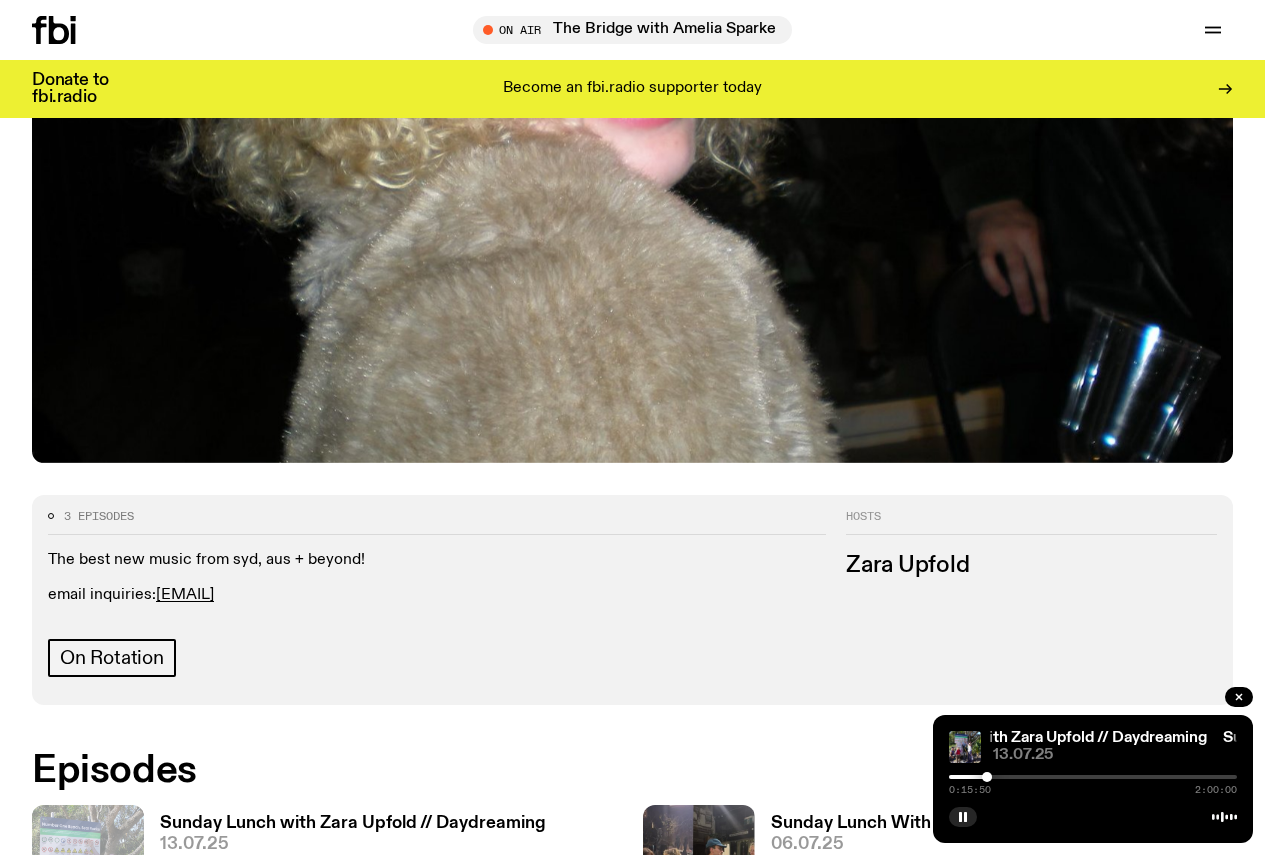 click at bounding box center (1093, 777) 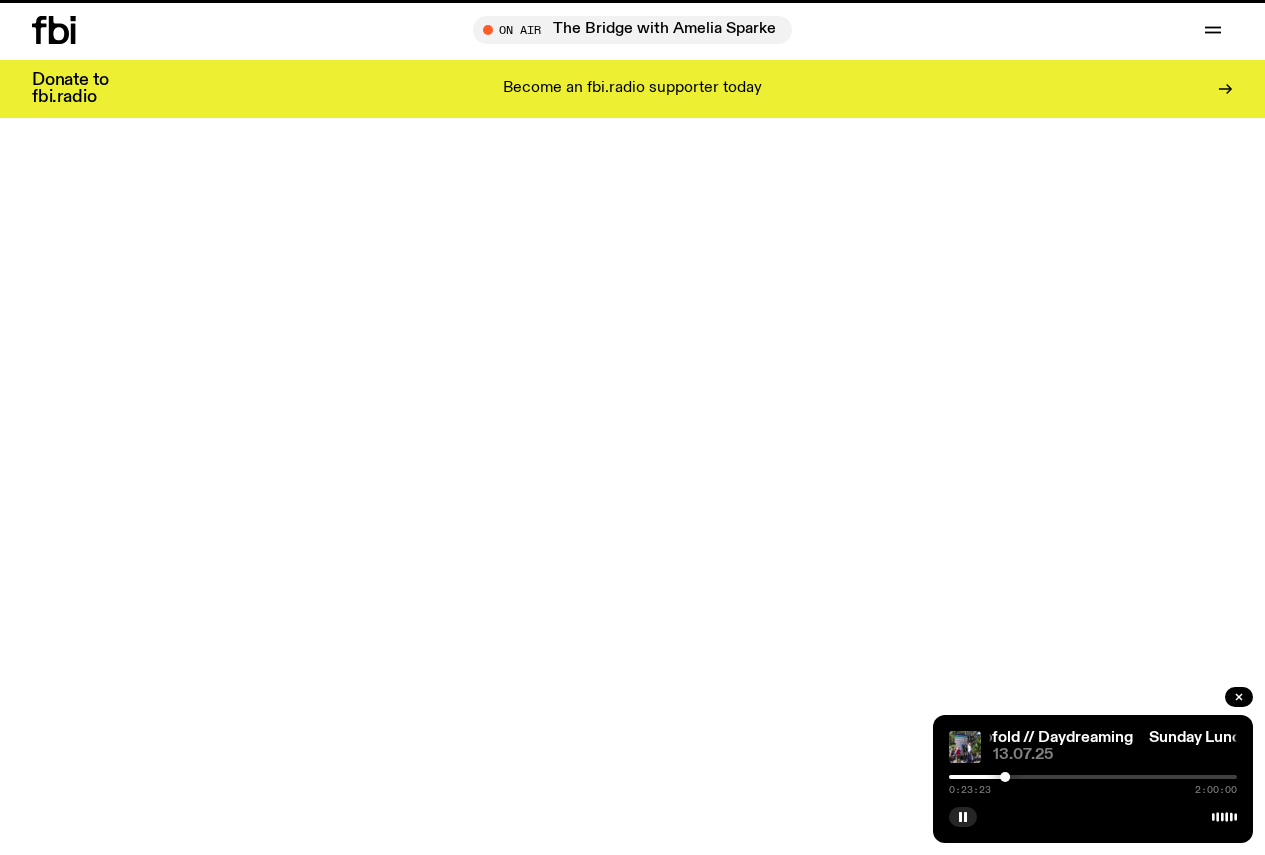 scroll, scrollTop: 456, scrollLeft: 0, axis: vertical 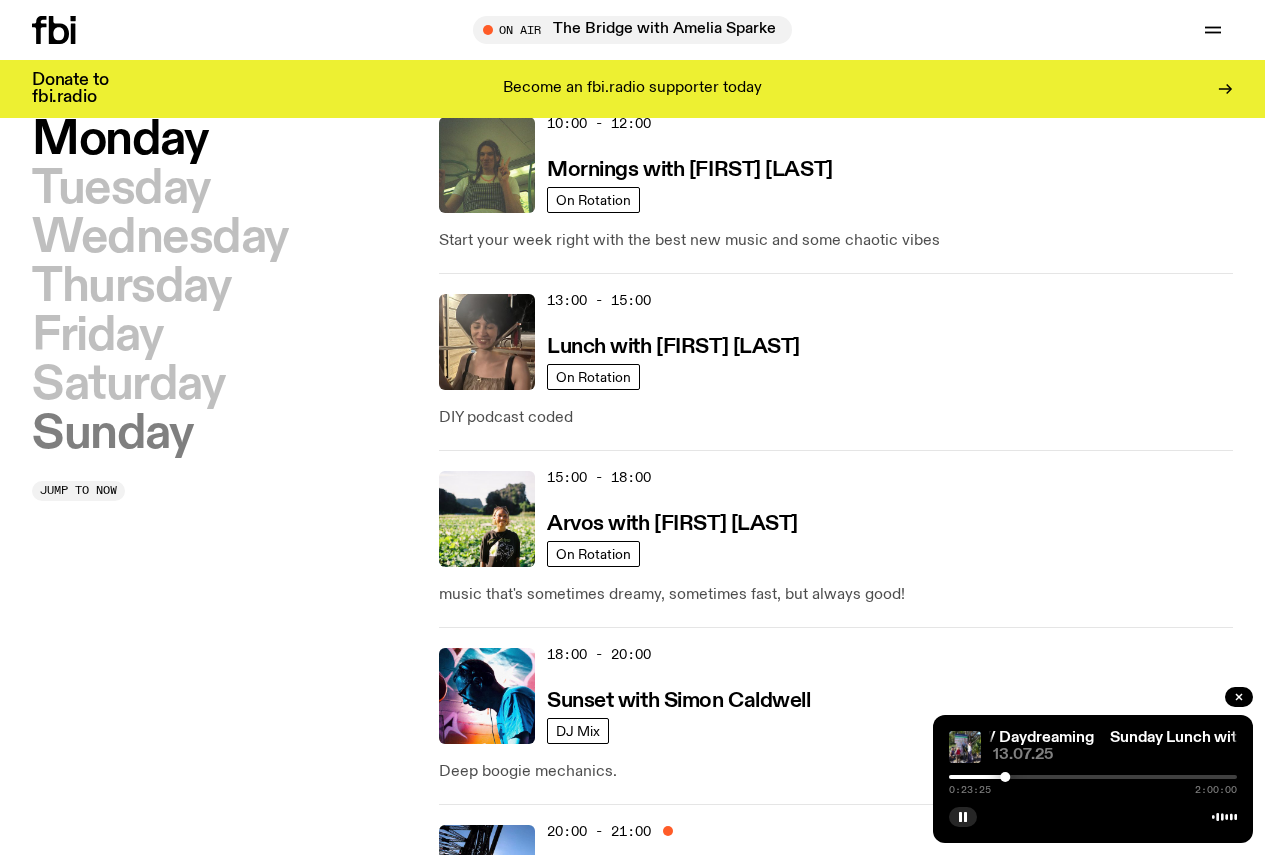 click on "Sunday" at bounding box center [112, 434] 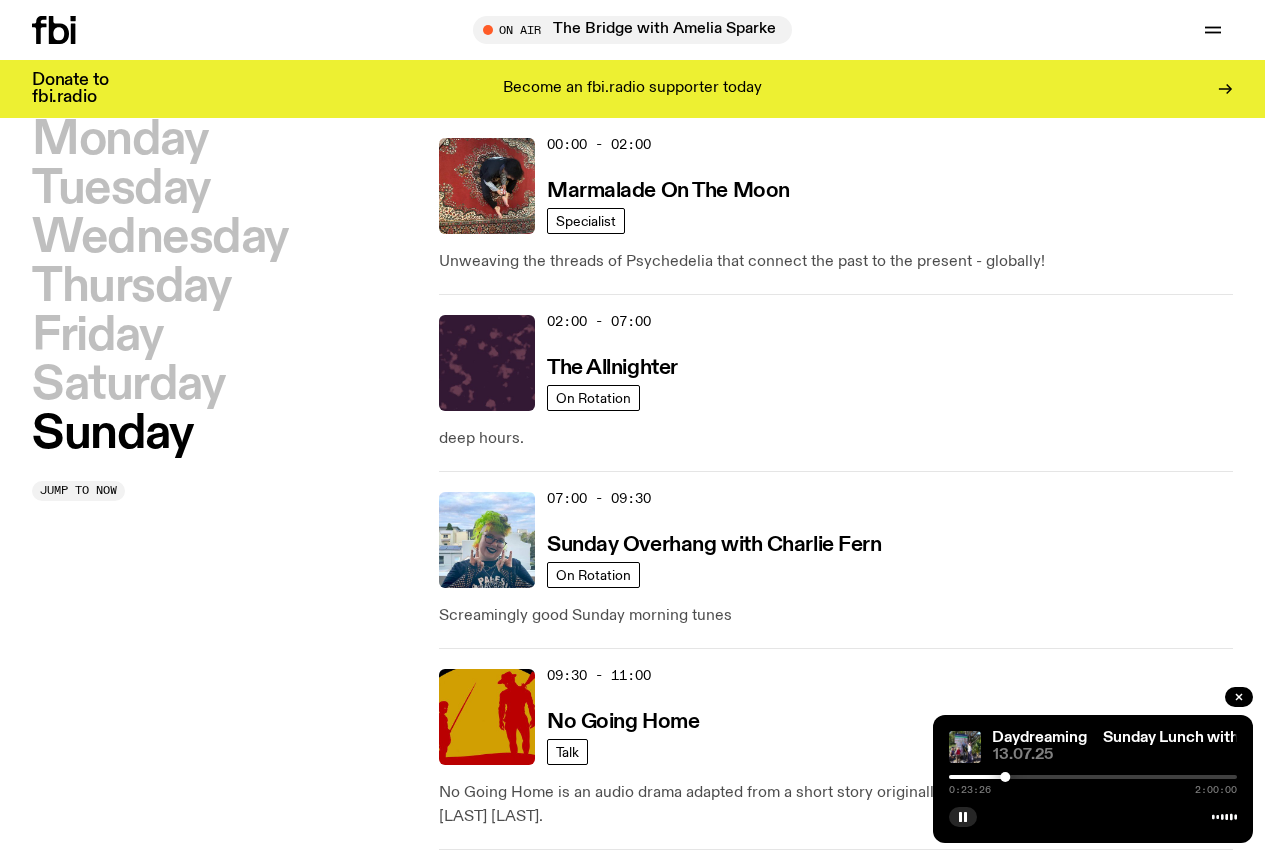 scroll, scrollTop: 56, scrollLeft: 0, axis: vertical 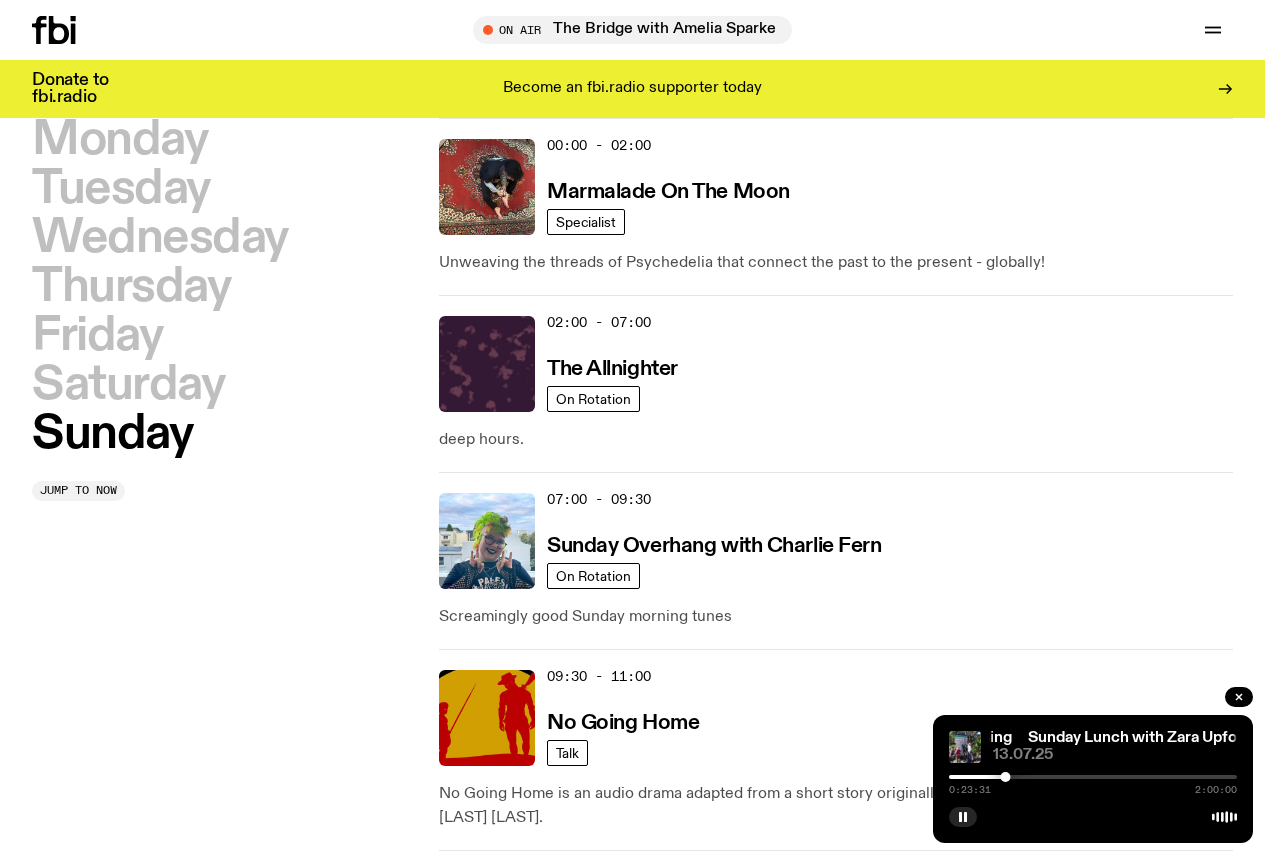 click 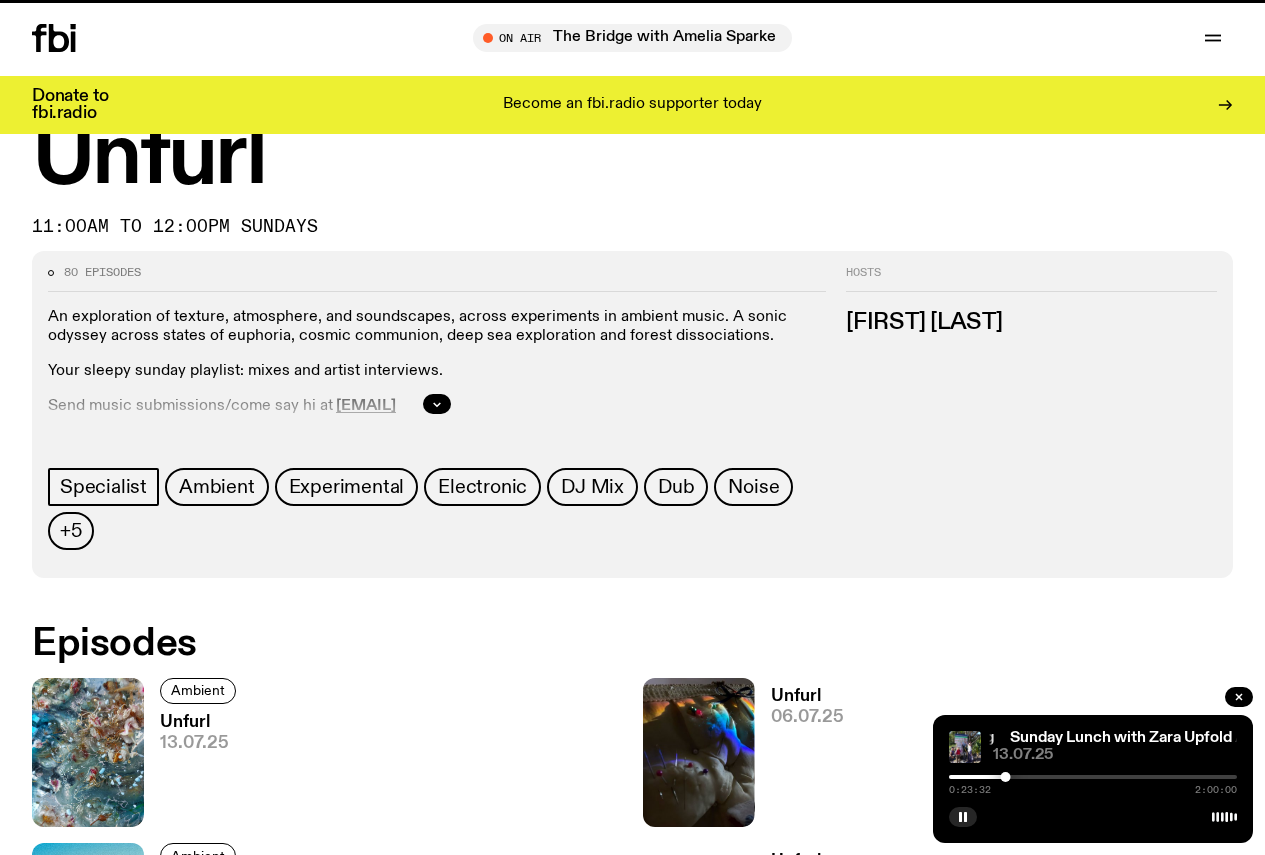 scroll, scrollTop: 0, scrollLeft: 0, axis: both 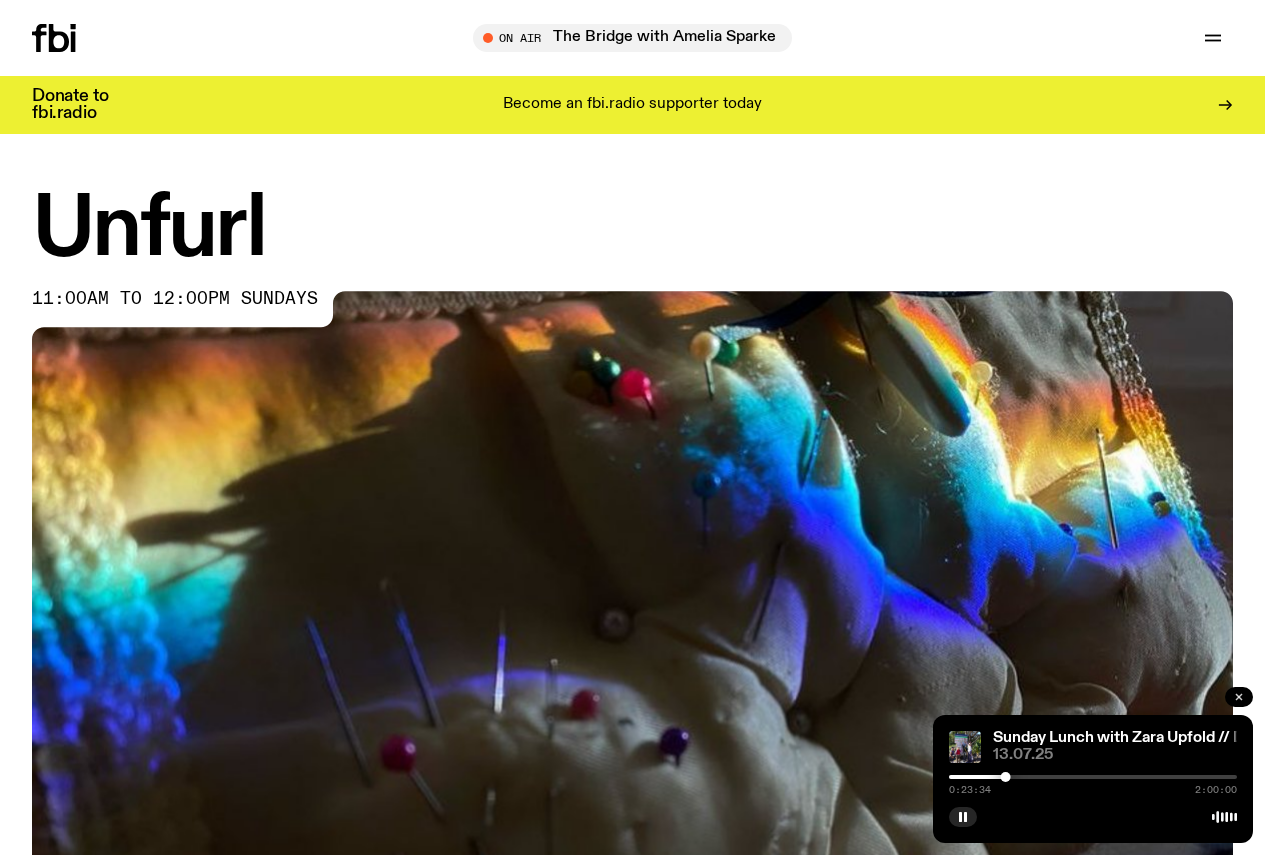 click 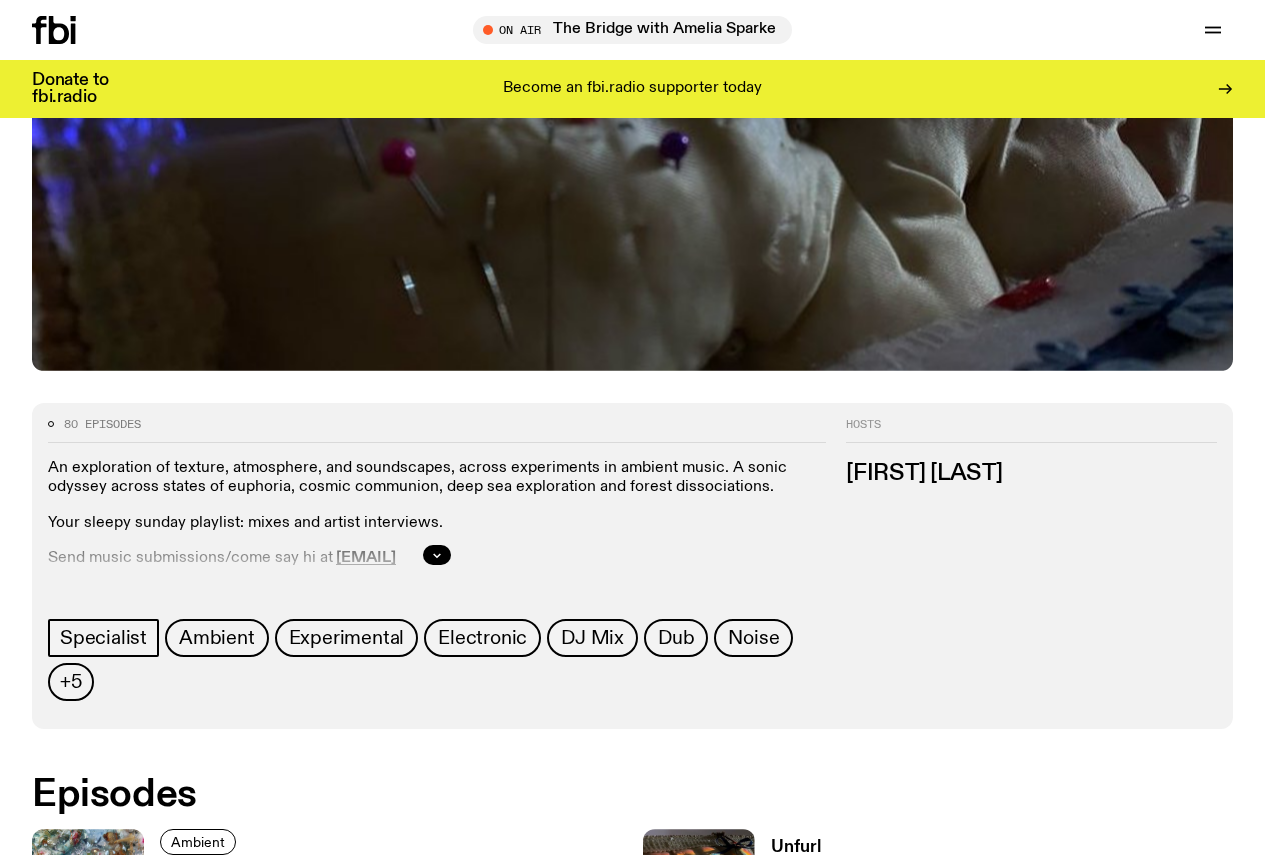 scroll, scrollTop: 692, scrollLeft: 0, axis: vertical 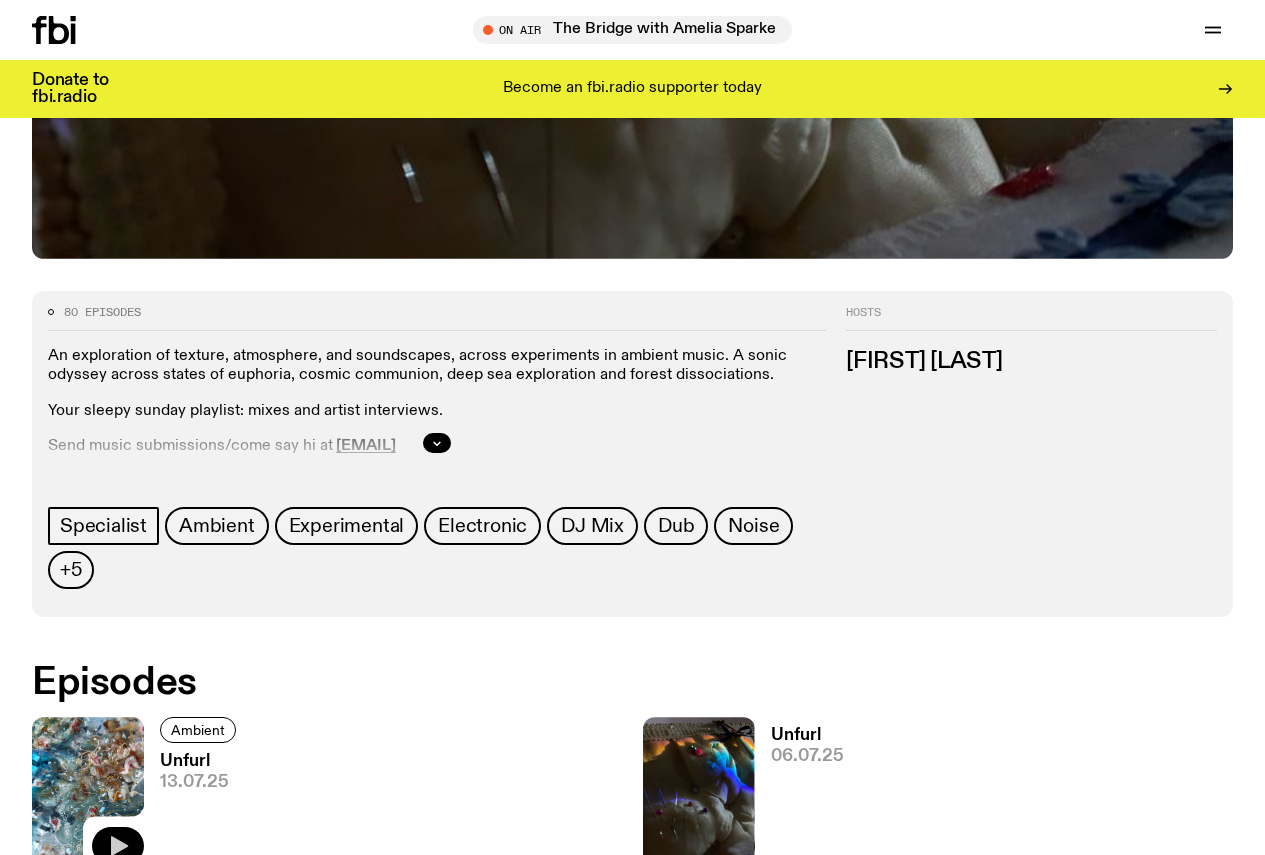 click 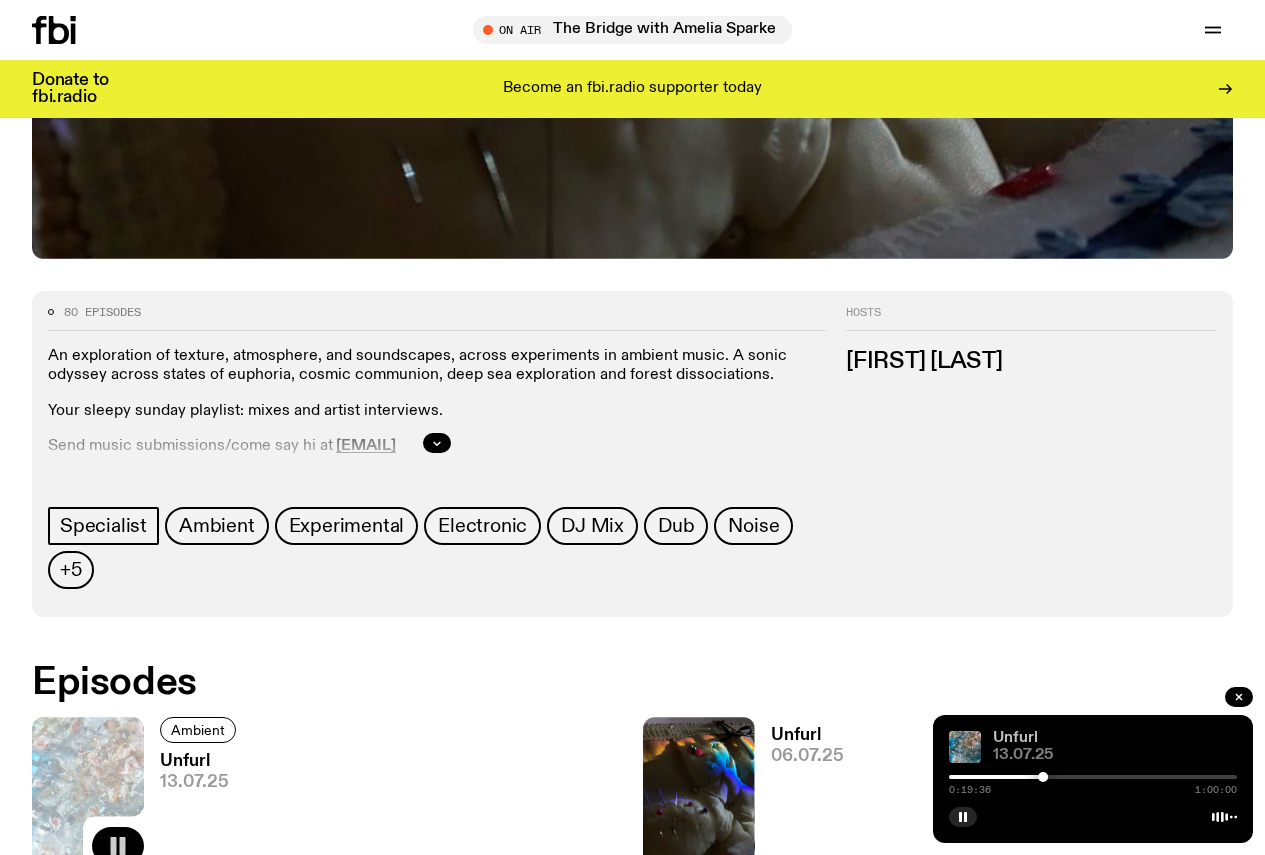 drag, startPoint x: 81, startPoint y: 350, endPoint x: 1015, endPoint y: 737, distance: 1011.00195 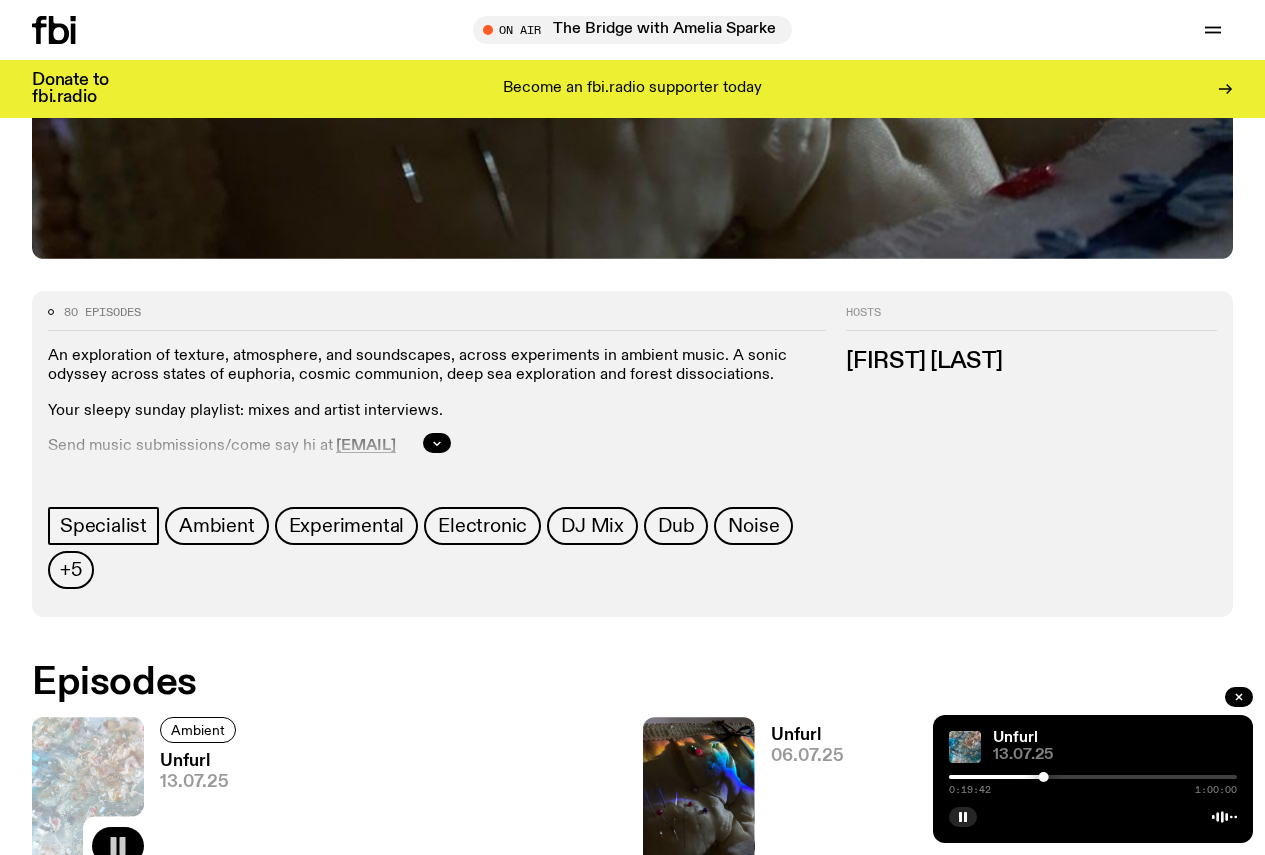 drag, startPoint x: 1015, startPoint y: 737, endPoint x: 748, endPoint y: 709, distance: 268.46414 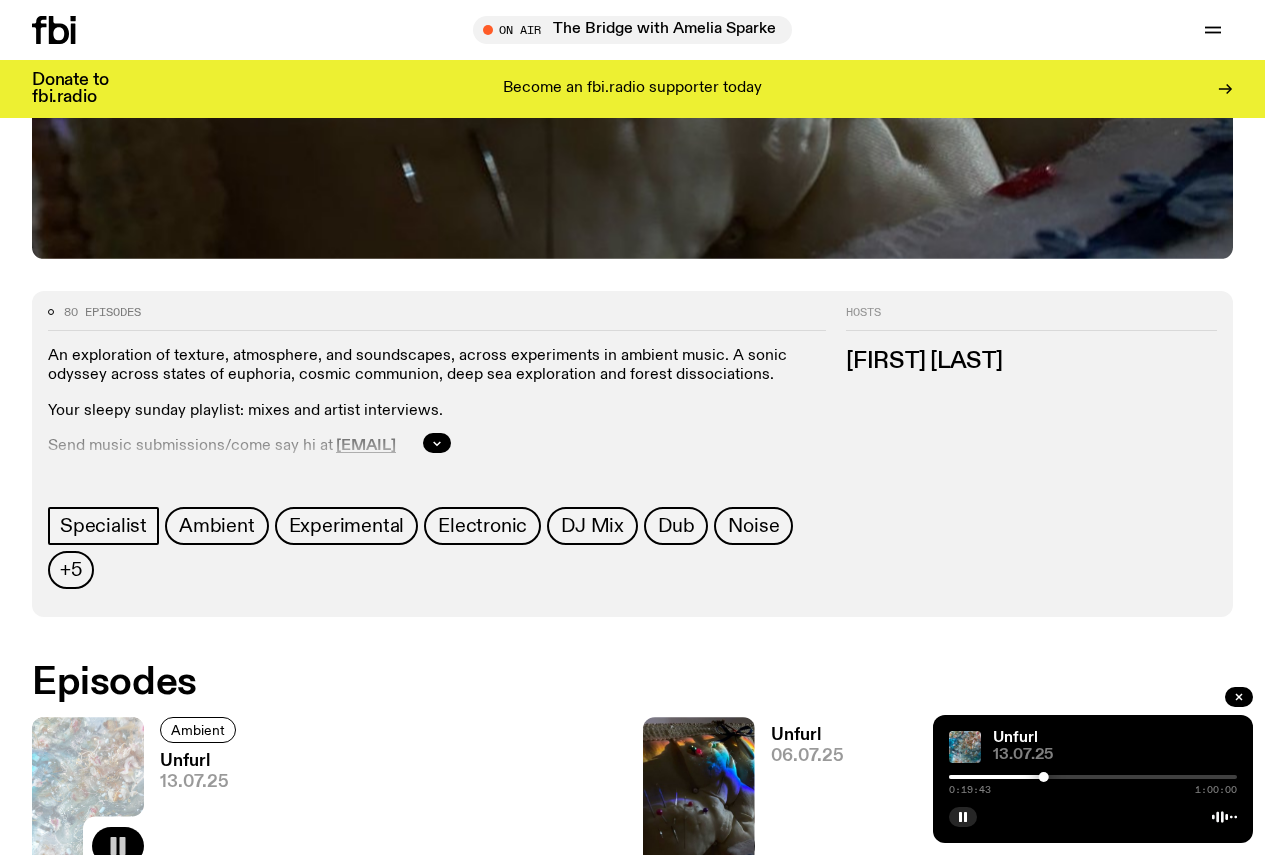 drag, startPoint x: 748, startPoint y: 709, endPoint x: 756, endPoint y: 764, distance: 55.578773 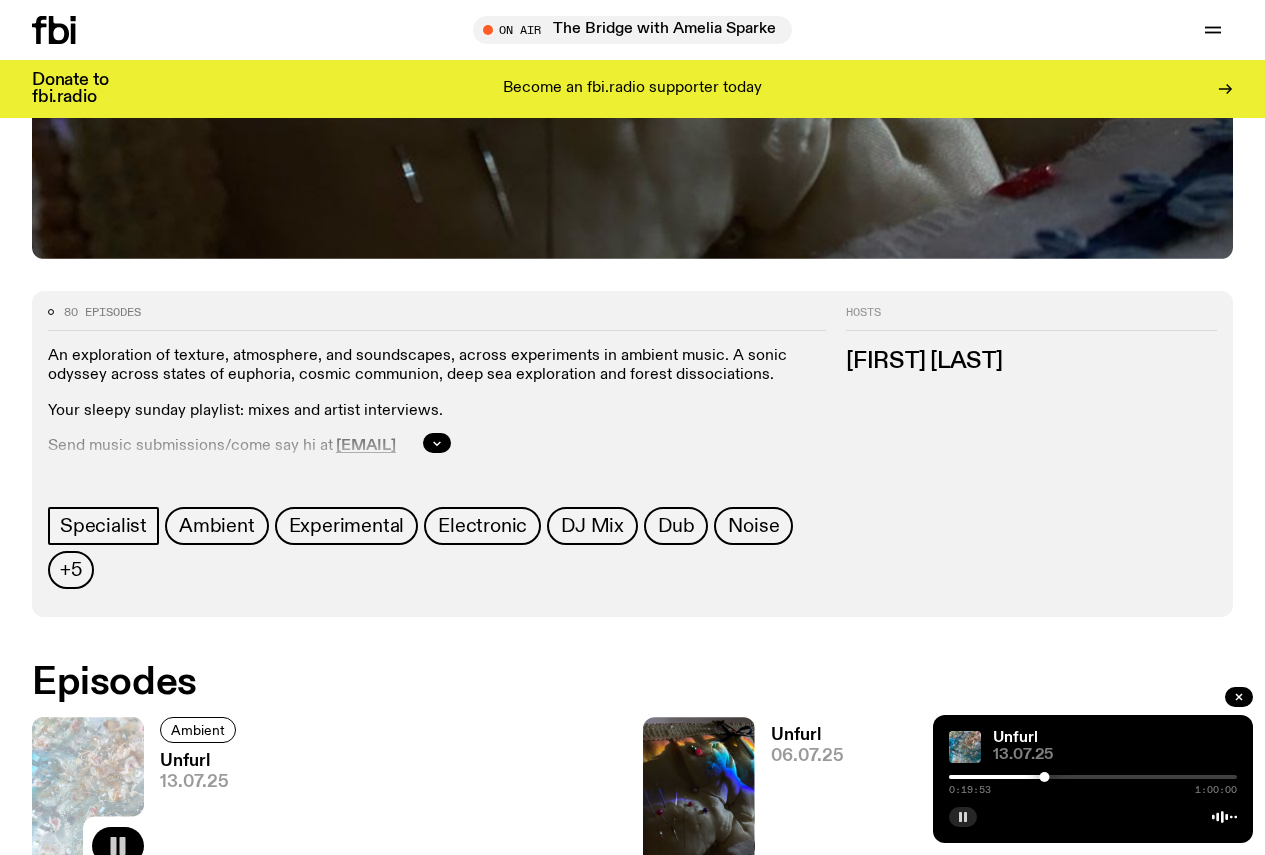 click 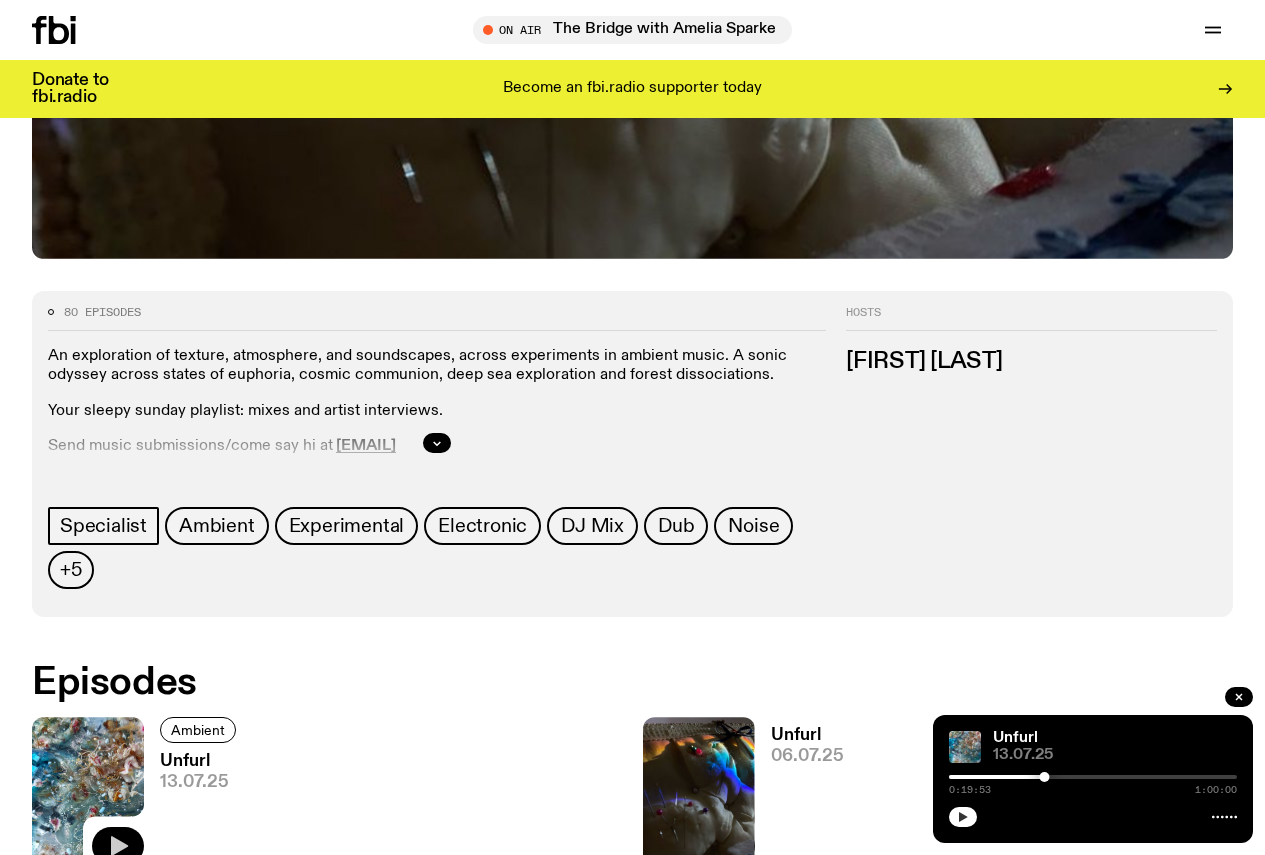 drag, startPoint x: 1006, startPoint y: 736, endPoint x: 713, endPoint y: 671, distance: 300.12332 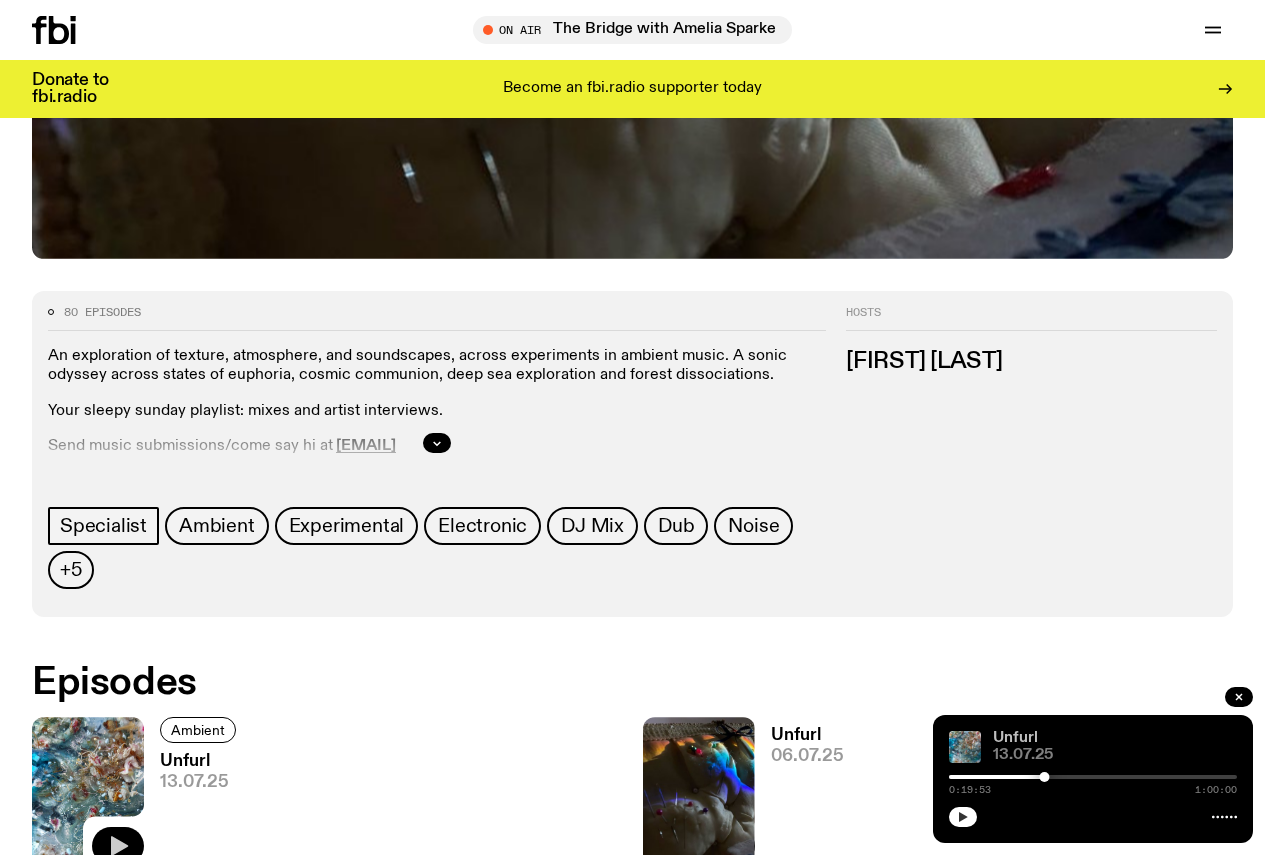 click on "Unfurl" 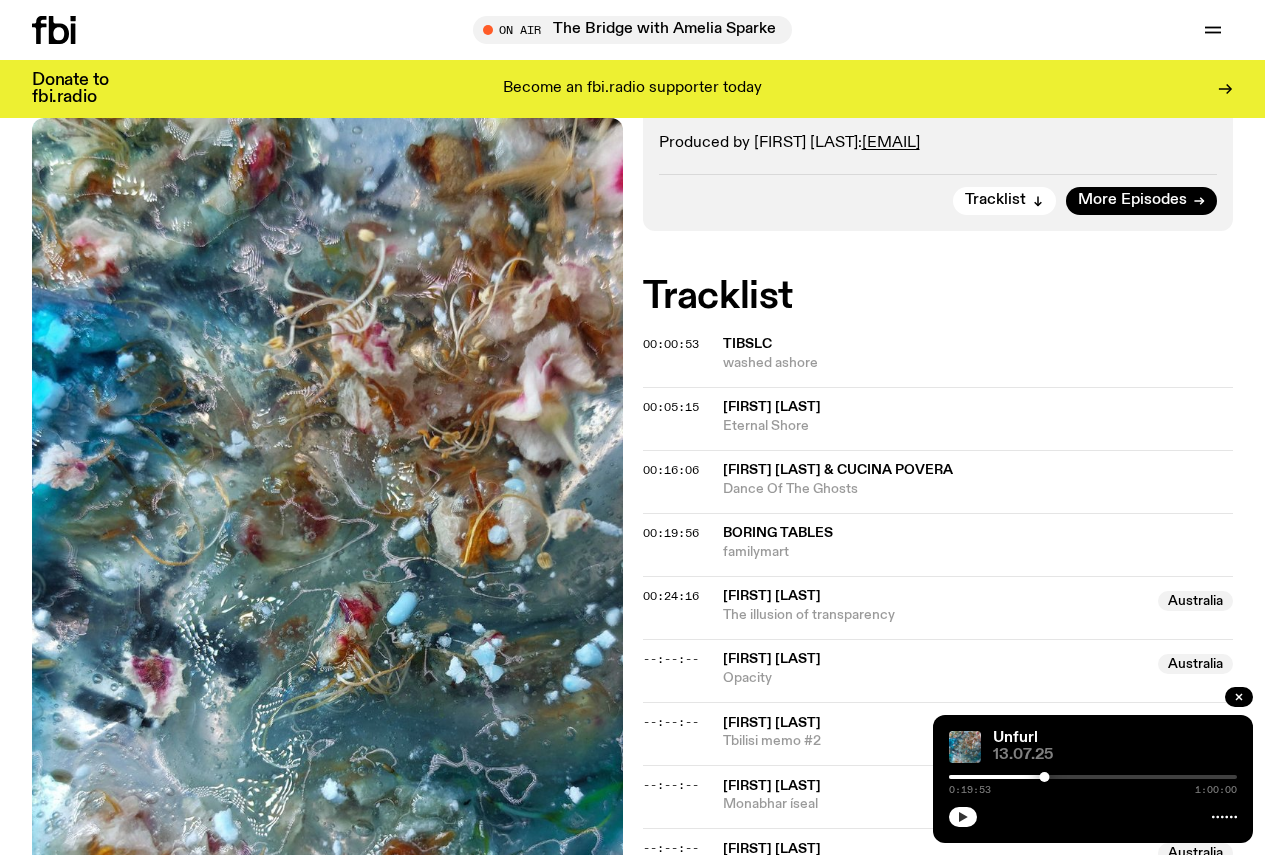 scroll, scrollTop: 684, scrollLeft: 0, axis: vertical 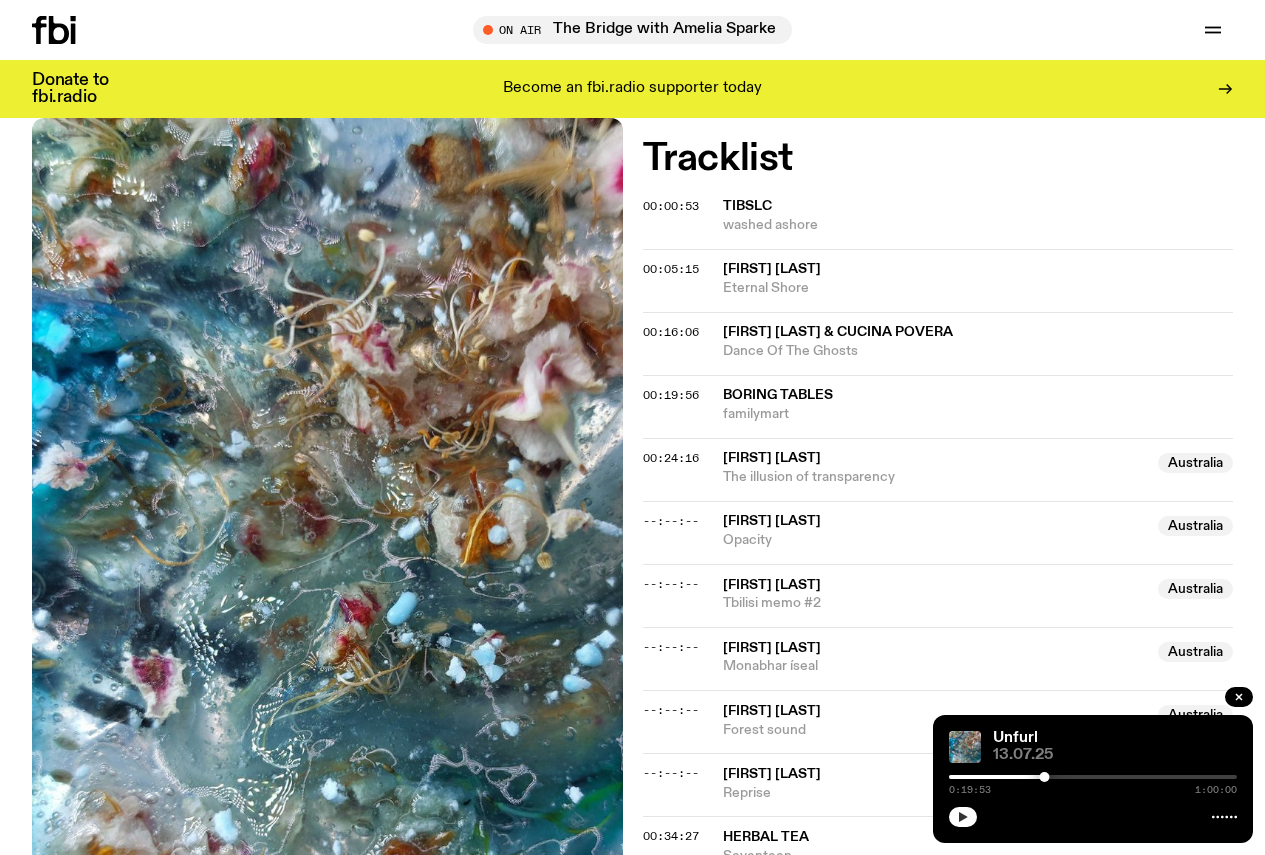click at bounding box center (963, 817) 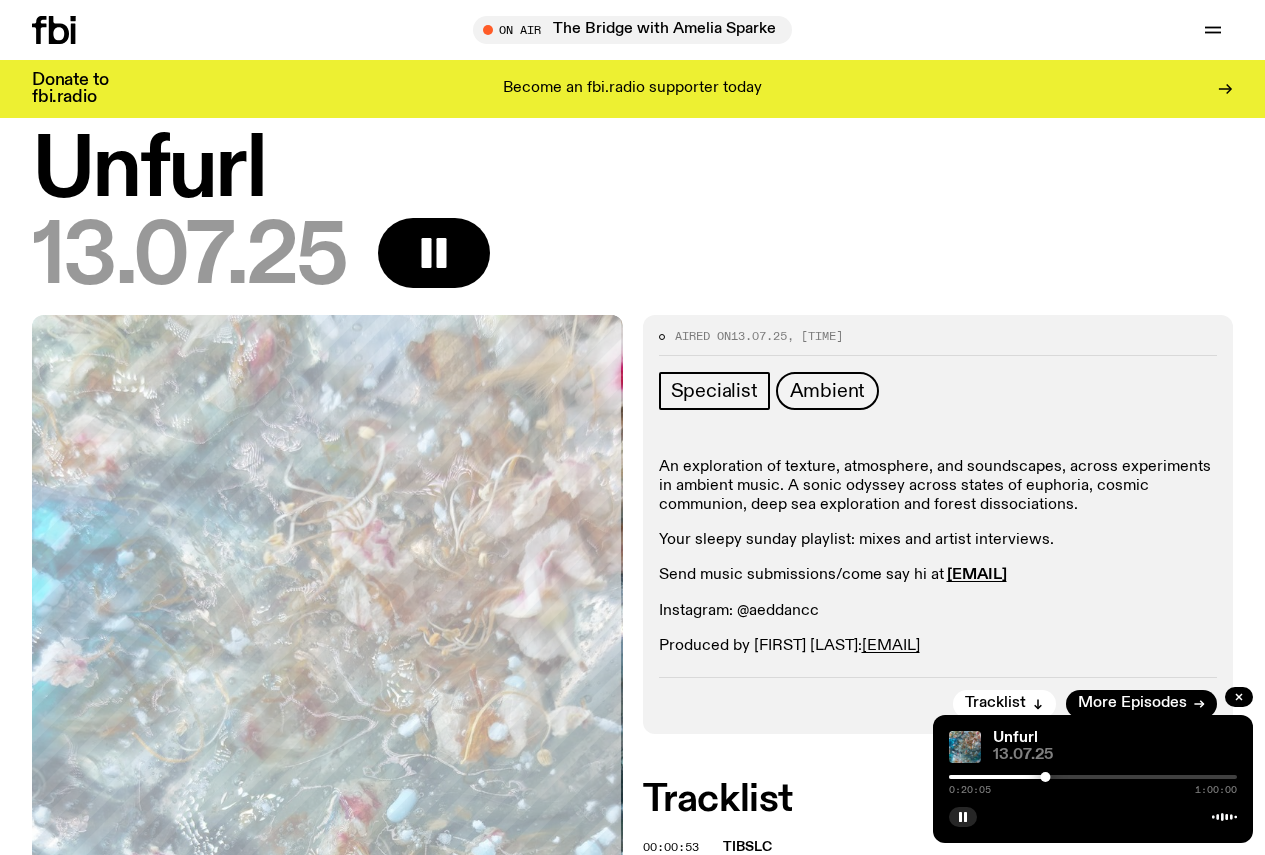 scroll, scrollTop: 0, scrollLeft: 0, axis: both 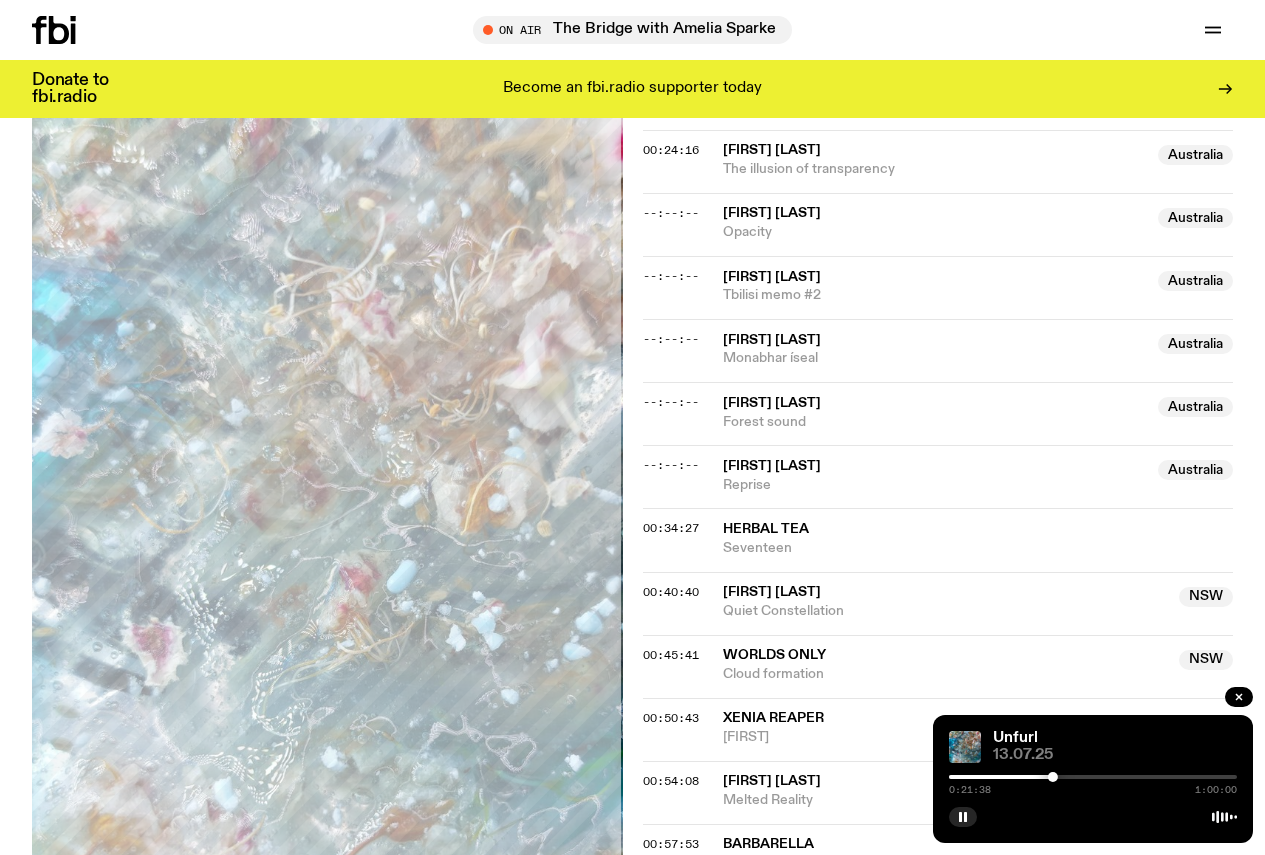 drag, startPoint x: 628, startPoint y: 377, endPoint x: 864, endPoint y: 526, distance: 279.10034 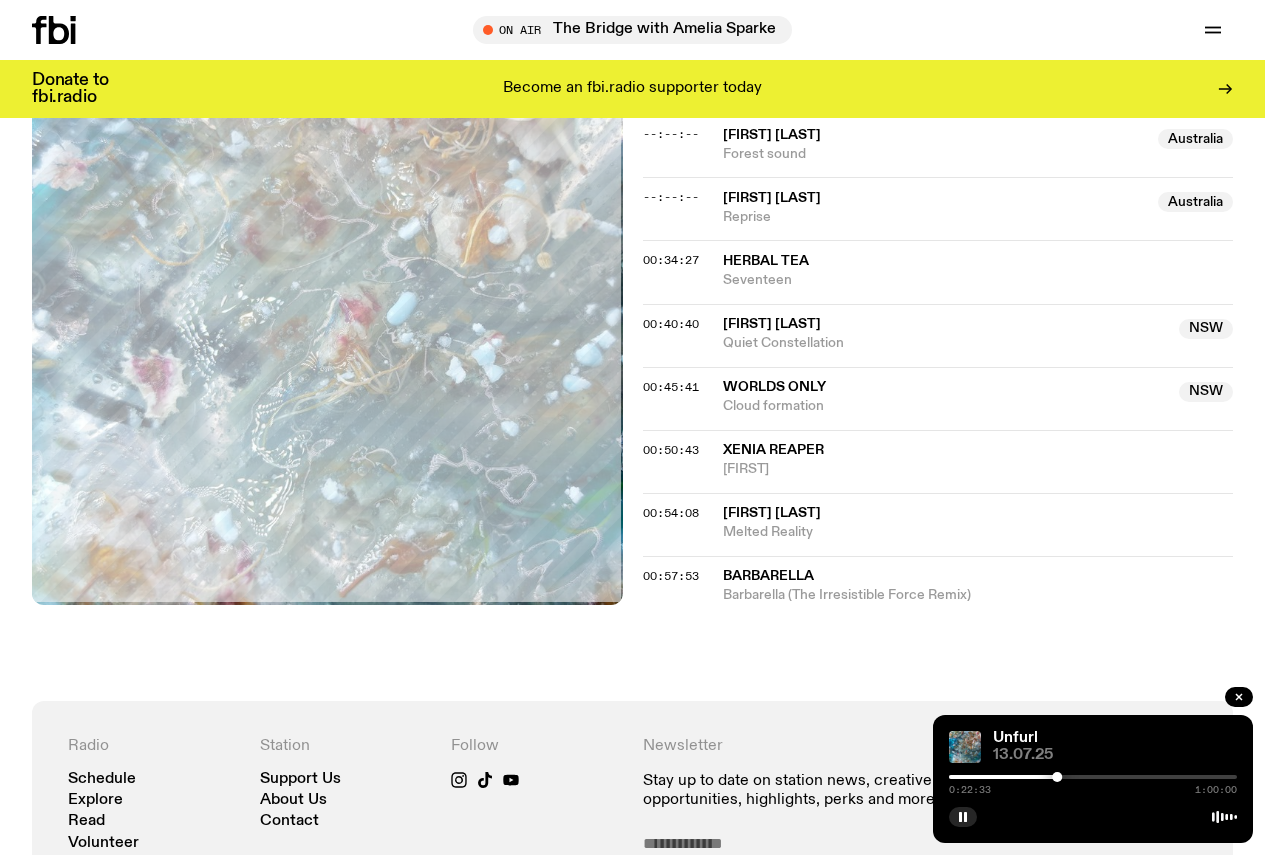 scroll, scrollTop: 1392, scrollLeft: 0, axis: vertical 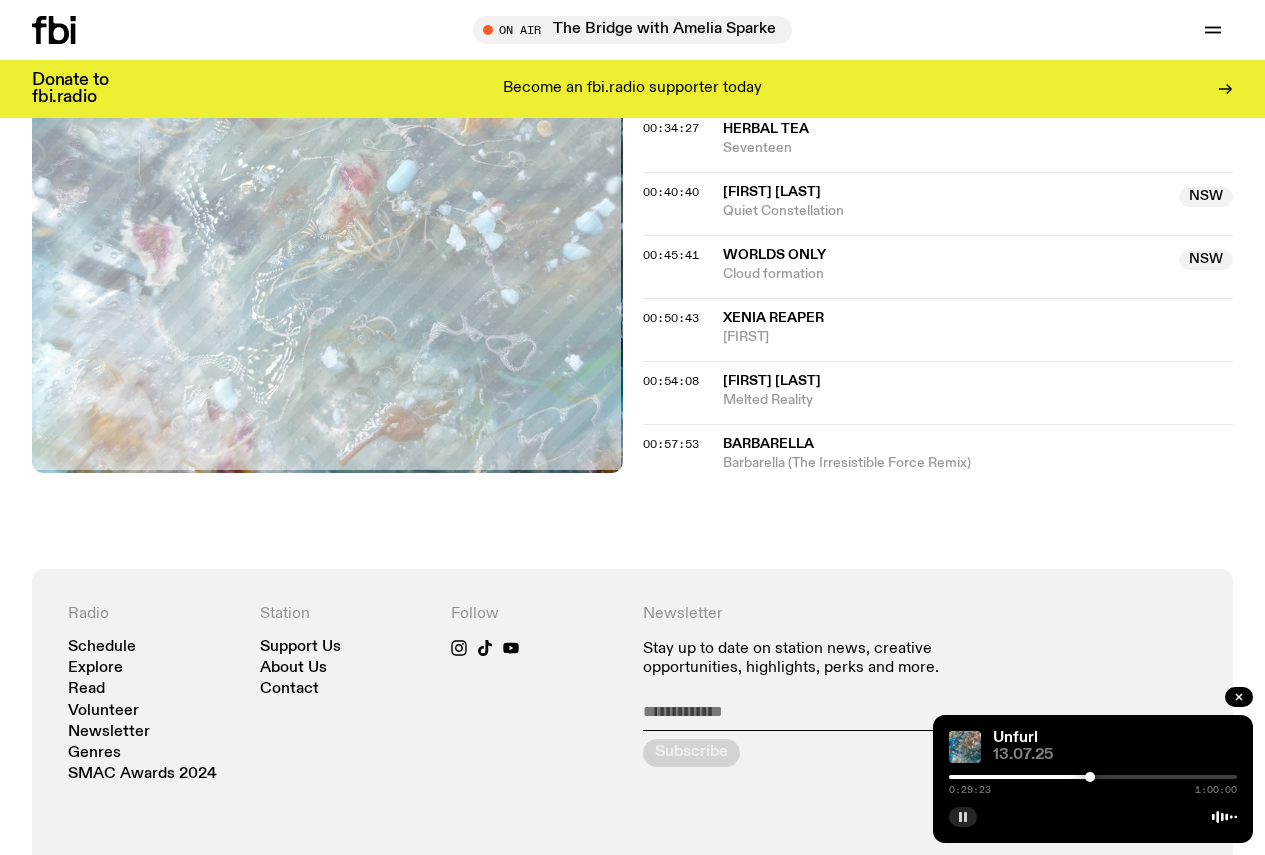 click 